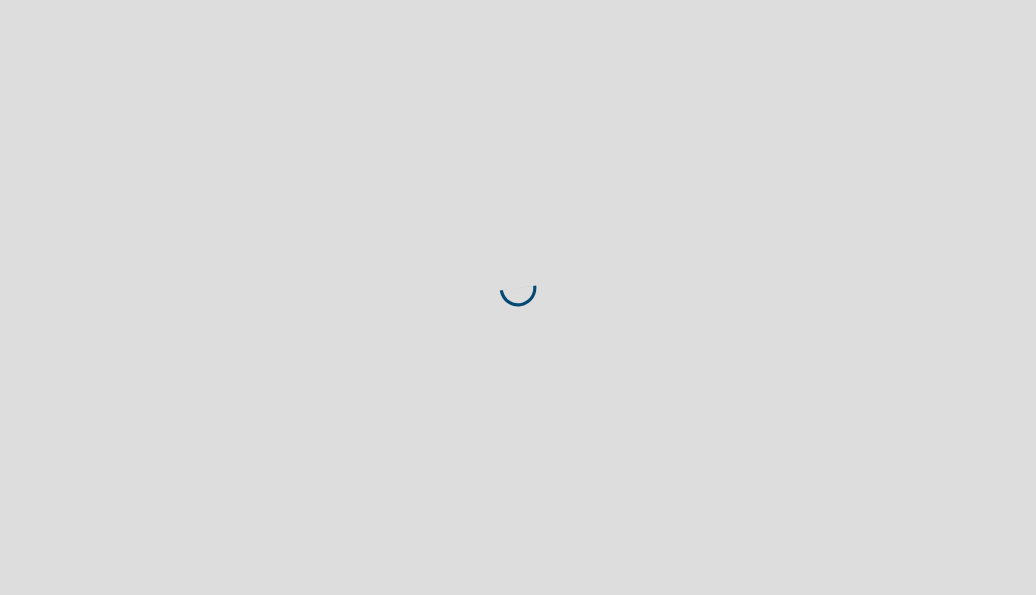 scroll, scrollTop: 0, scrollLeft: 0, axis: both 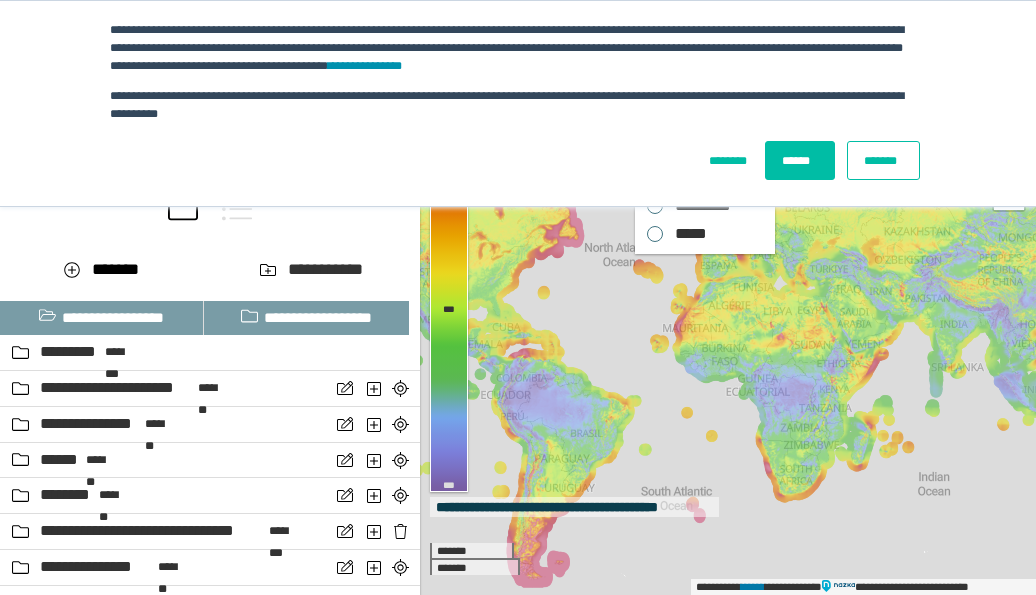 click on "*******" at bounding box center [883, 160] 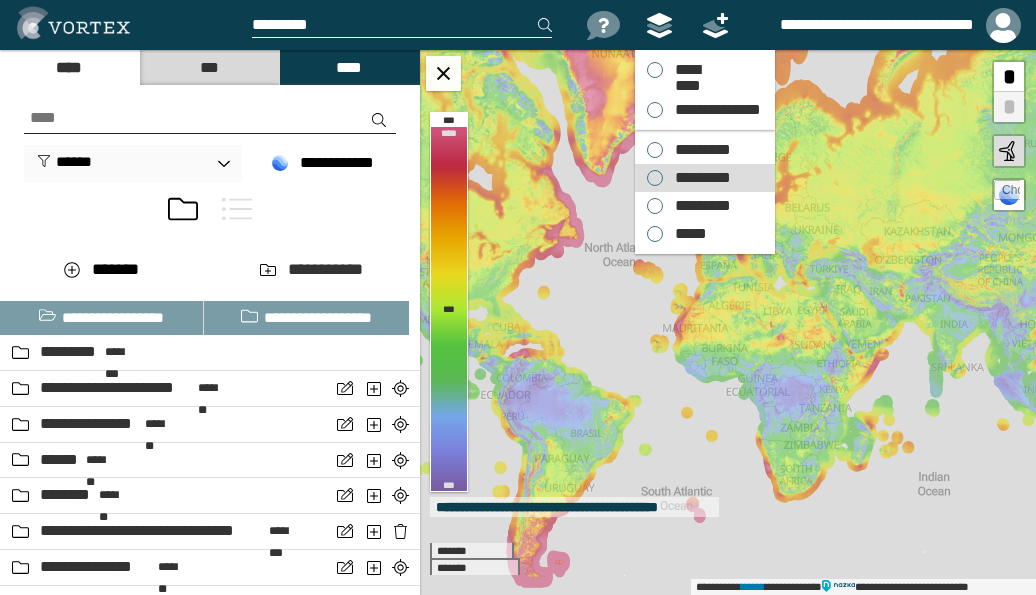 click on "*********" at bounding box center (698, 150) 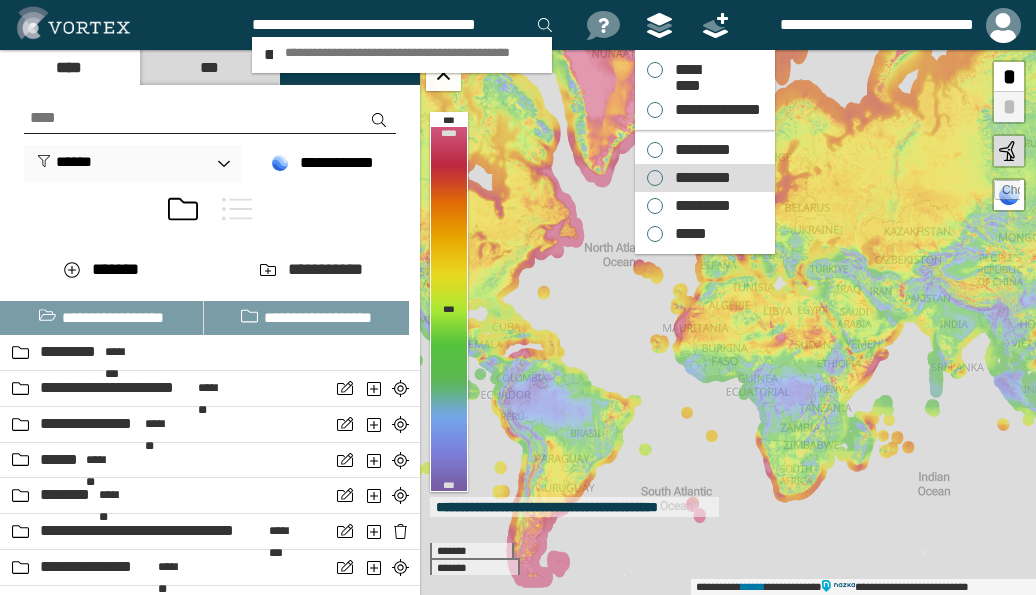 scroll, scrollTop: 0, scrollLeft: 13, axis: horizontal 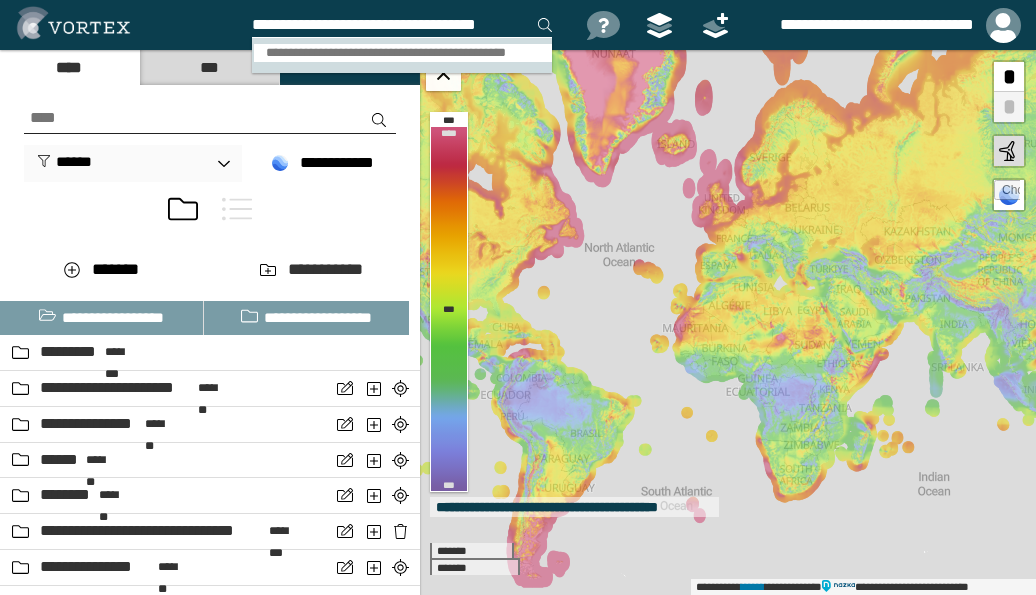 type on "**********" 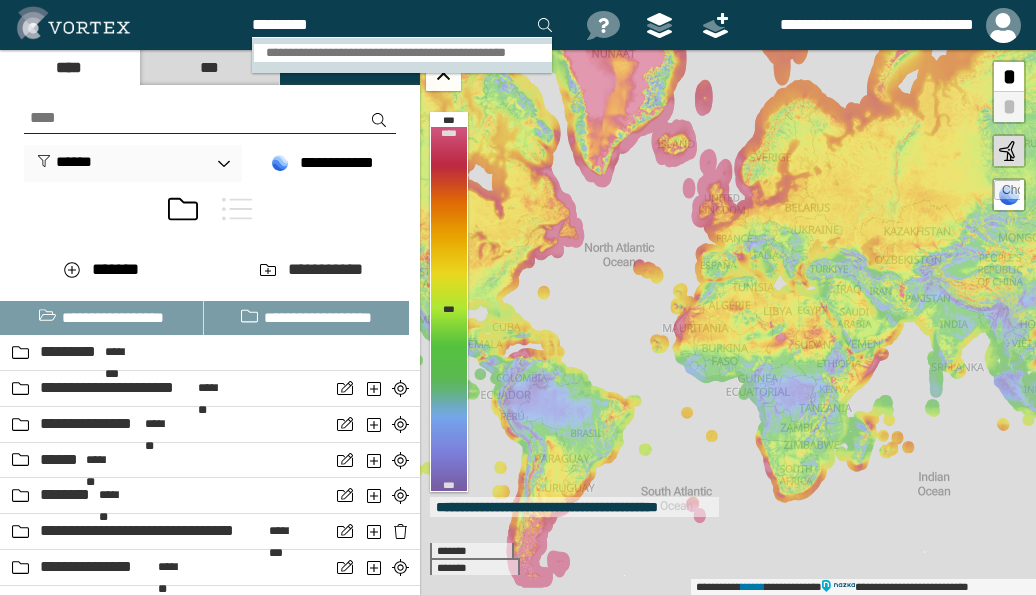 scroll, scrollTop: 0, scrollLeft: 0, axis: both 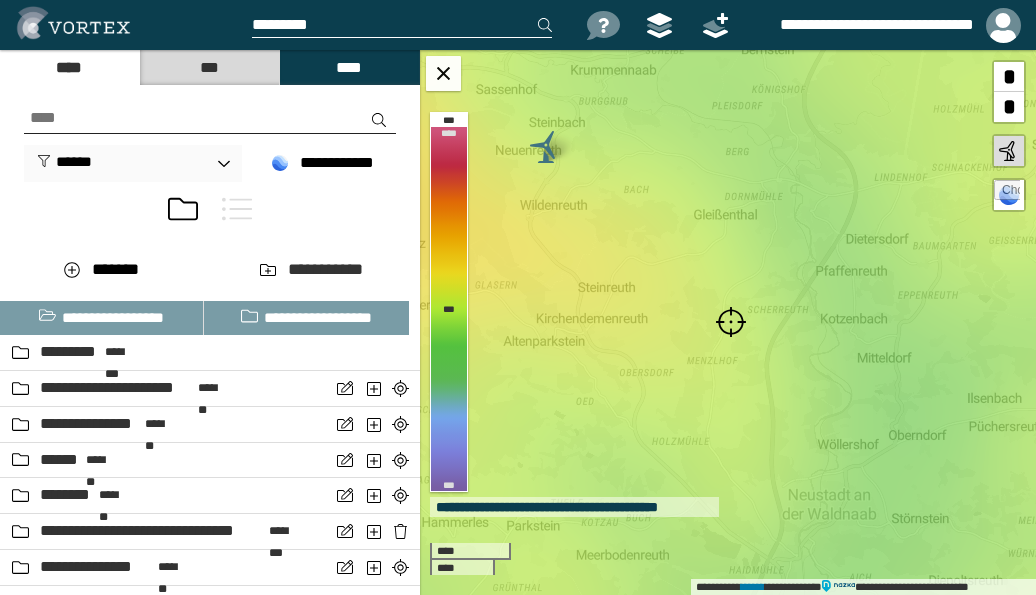 click at bounding box center (731, 322) 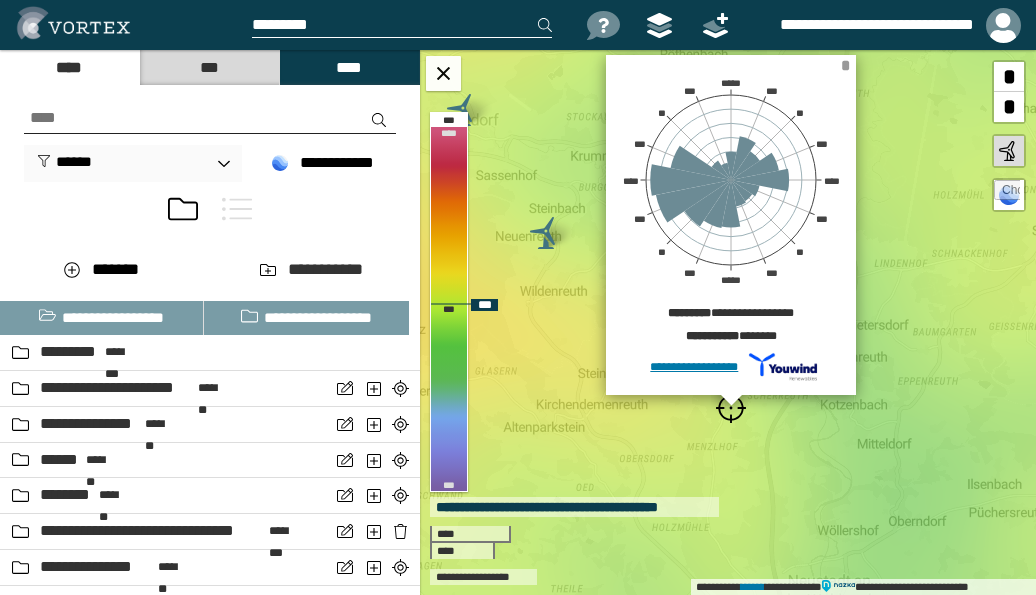click on "*" at bounding box center (845, 65) 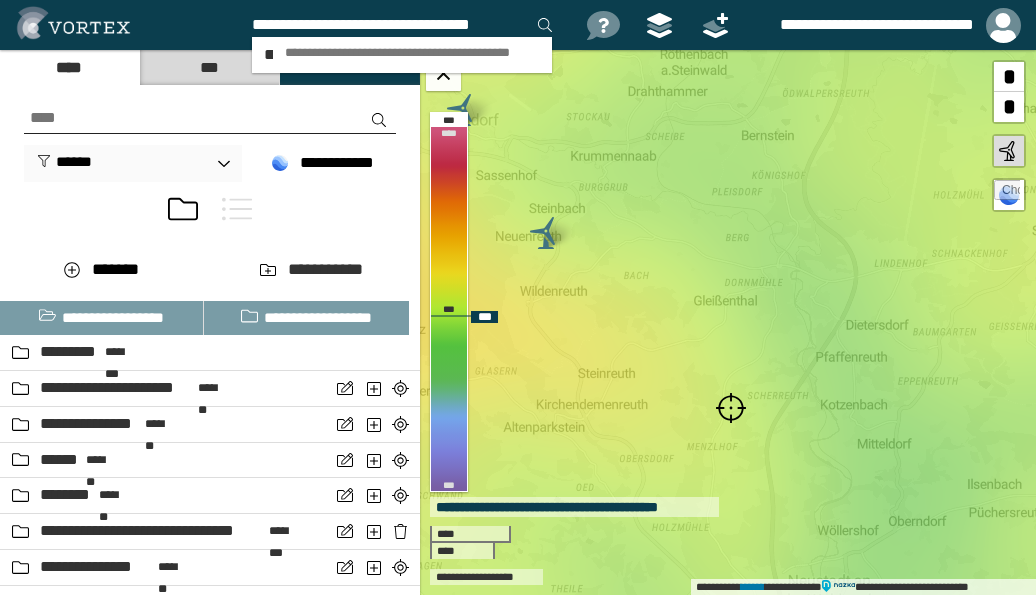scroll, scrollTop: 0, scrollLeft: 5, axis: horizontal 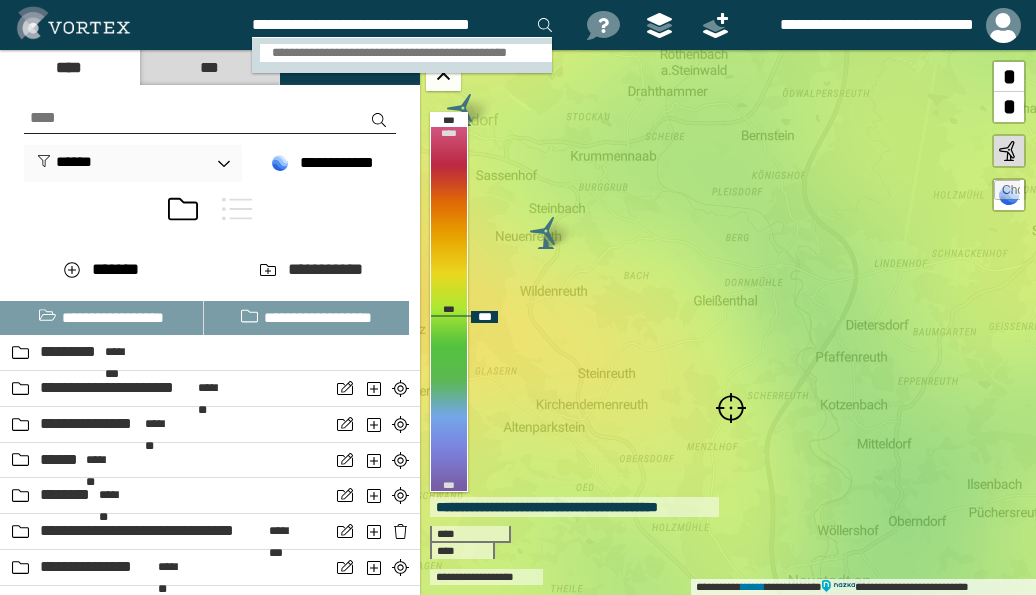 type on "**********" 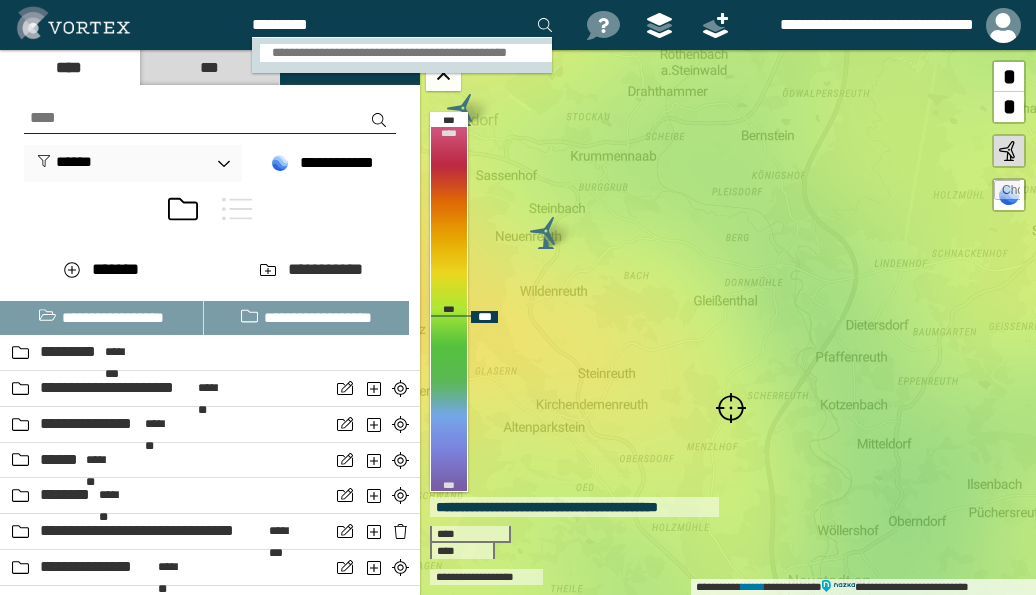 scroll, scrollTop: 0, scrollLeft: 0, axis: both 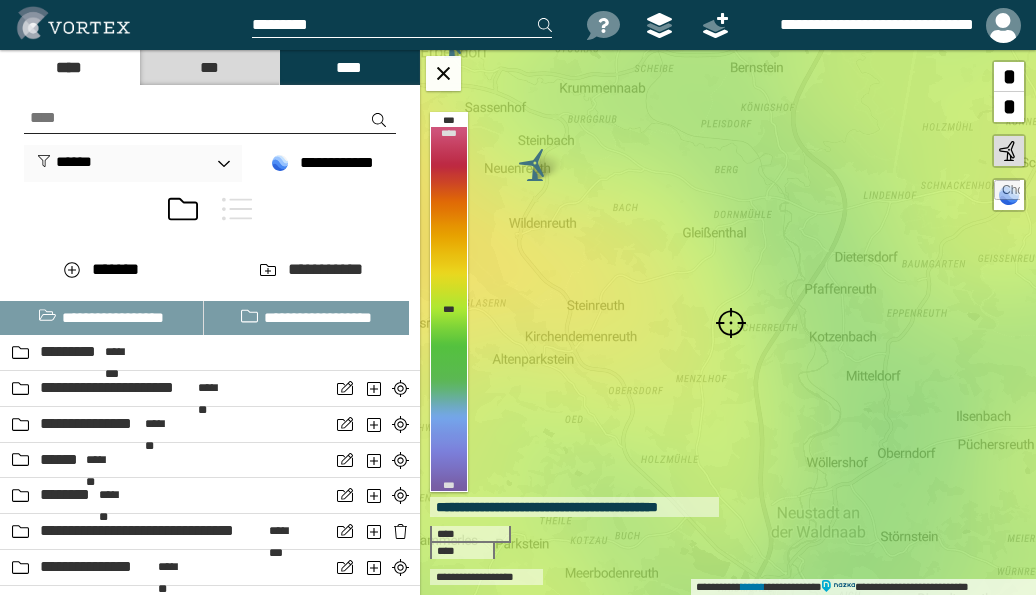click at bounding box center (731, 323) 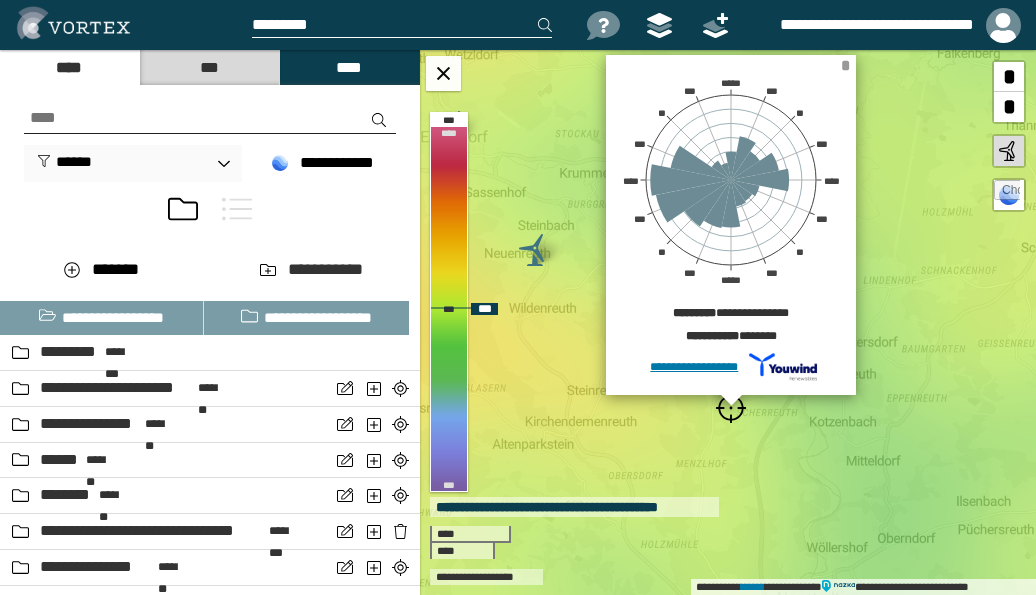 click on "*" at bounding box center (845, 65) 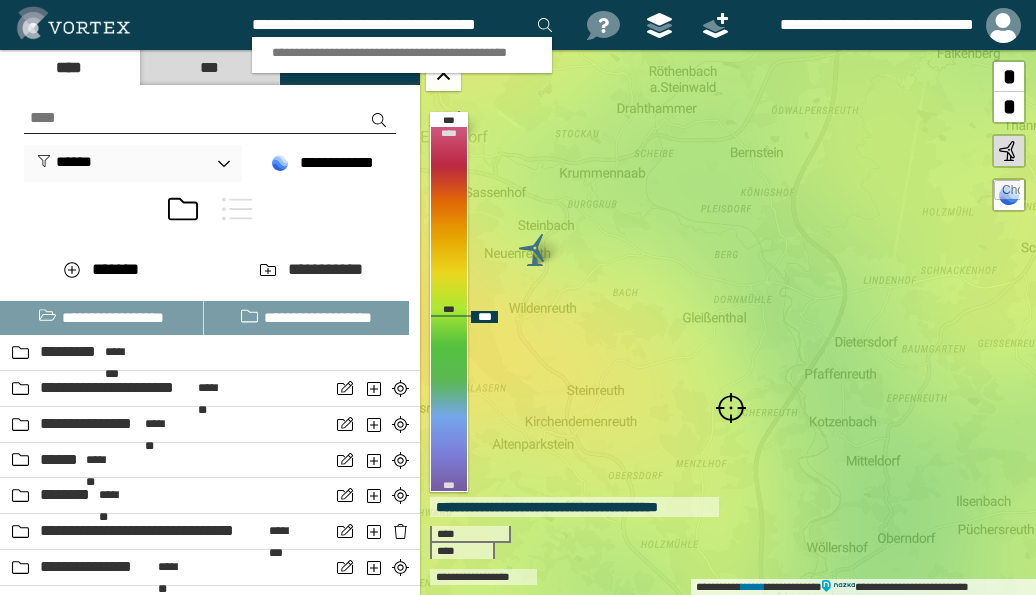 scroll, scrollTop: 0, scrollLeft: 13, axis: horizontal 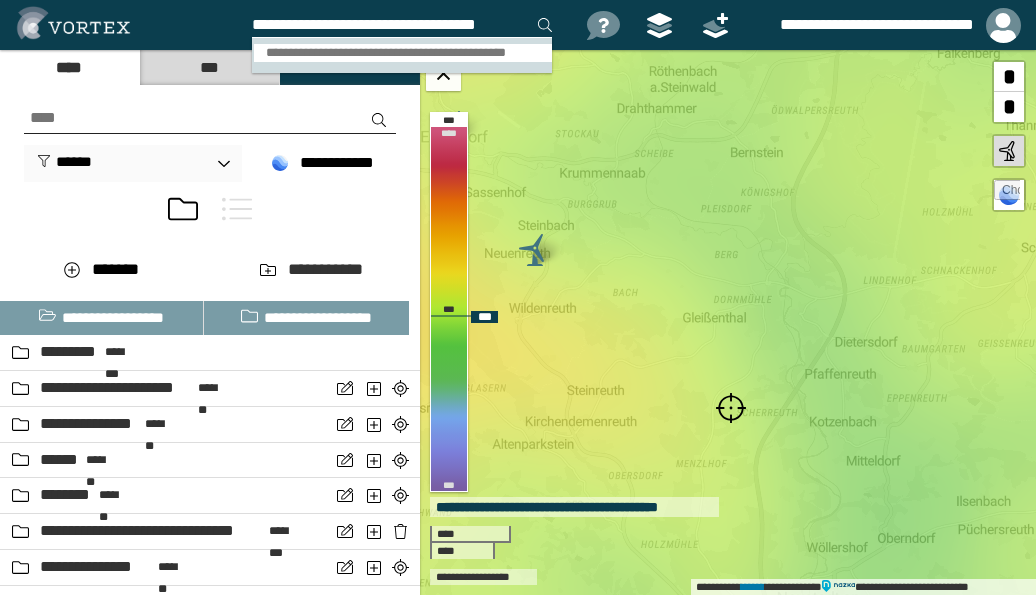 type on "**********" 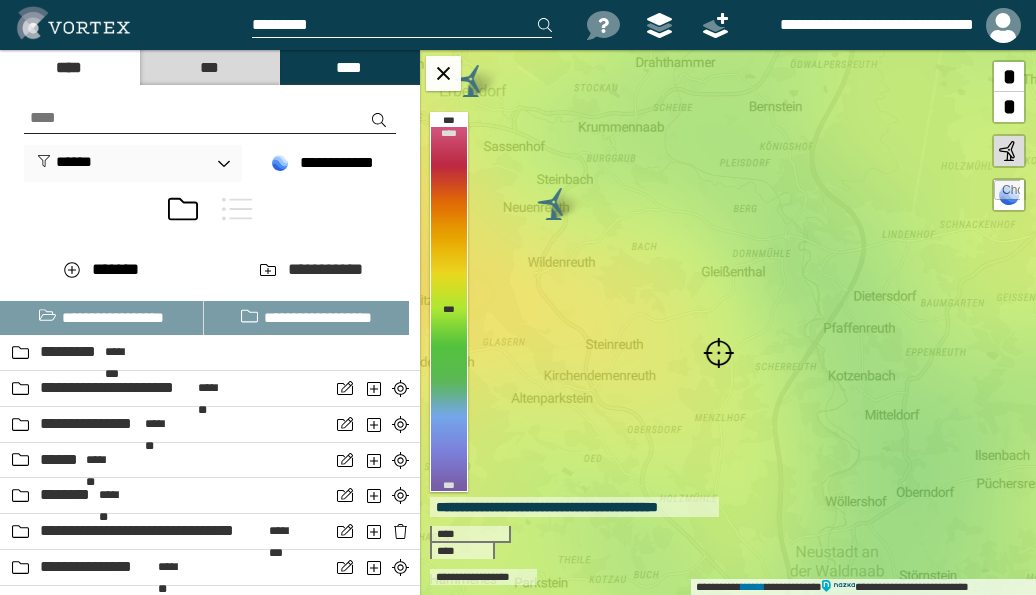 scroll, scrollTop: 0, scrollLeft: 0, axis: both 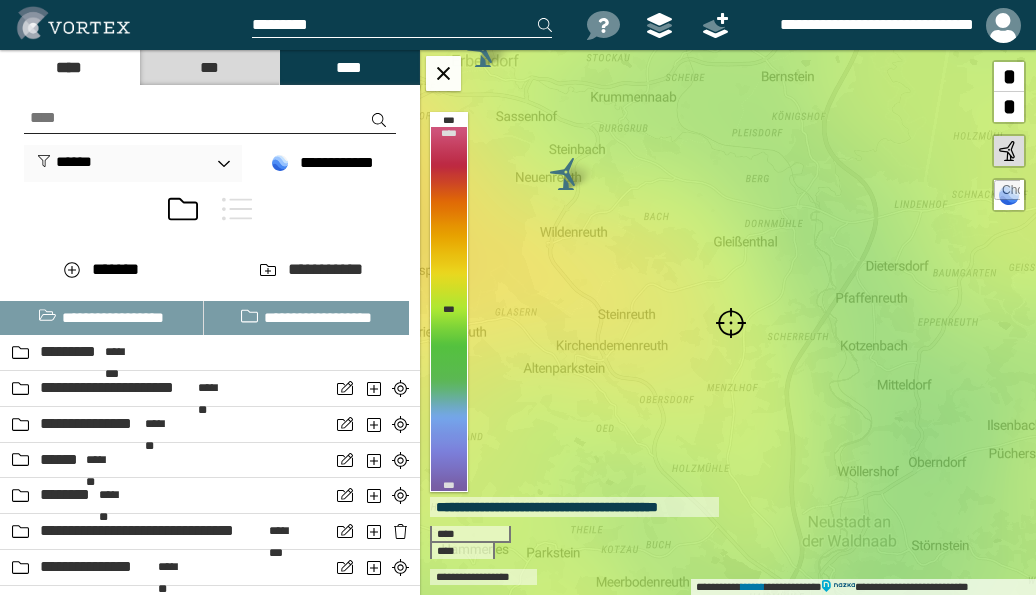 click at bounding box center [731, 323] 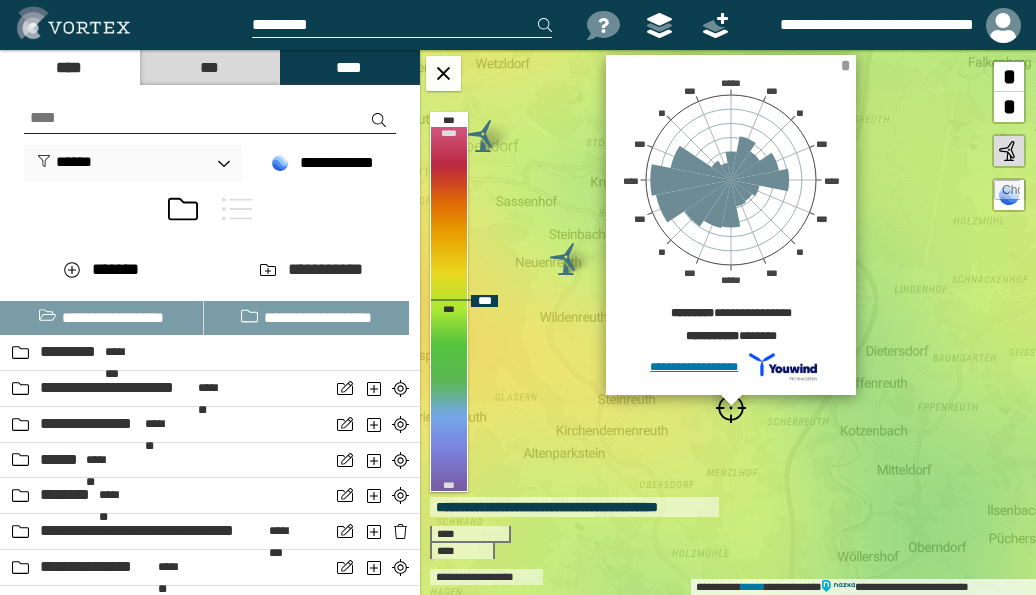 click on "*" at bounding box center (845, 65) 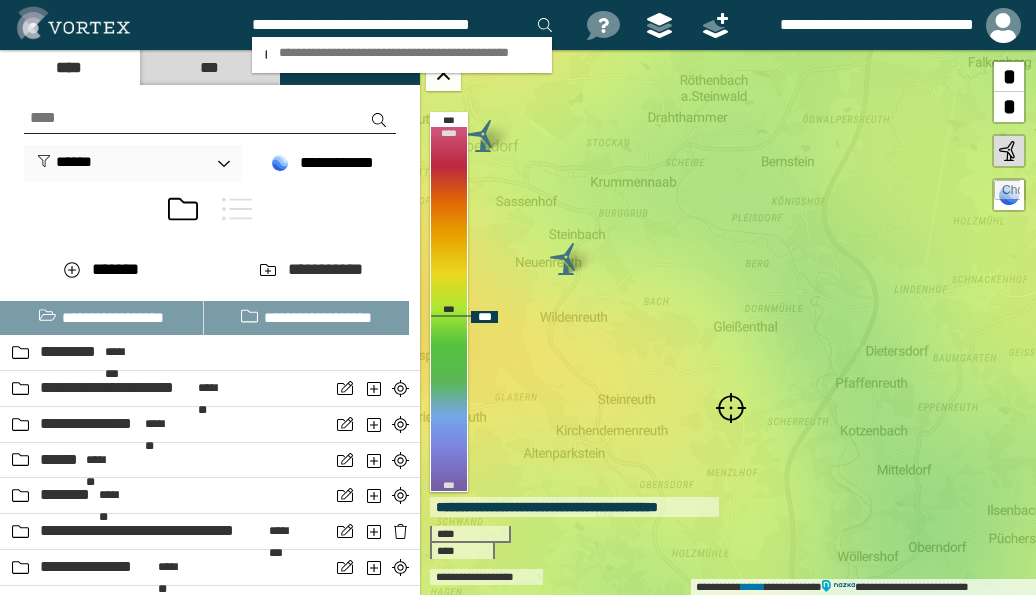 scroll, scrollTop: 0, scrollLeft: 5, axis: horizontal 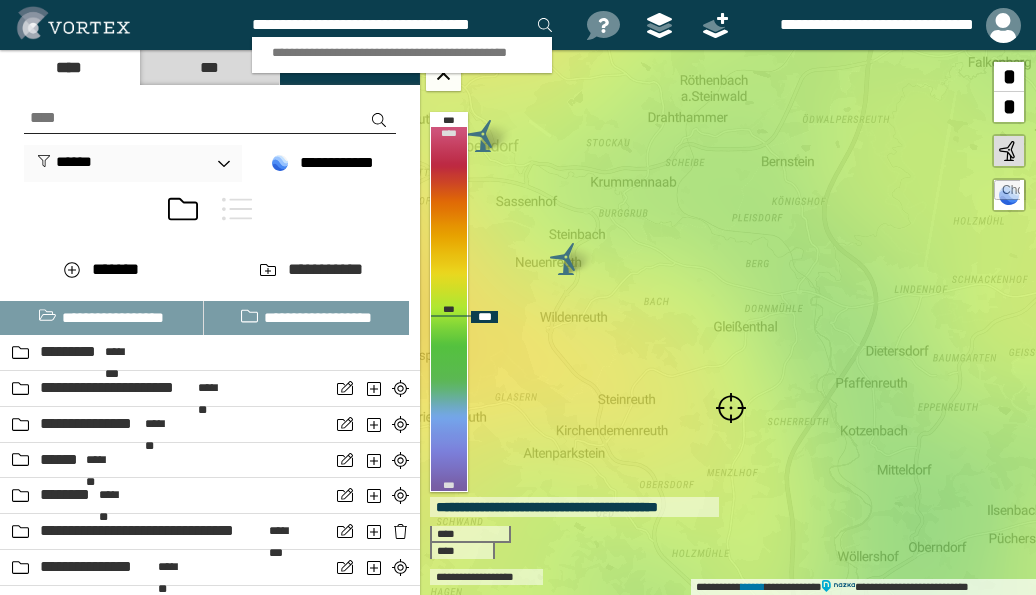 type on "**********" 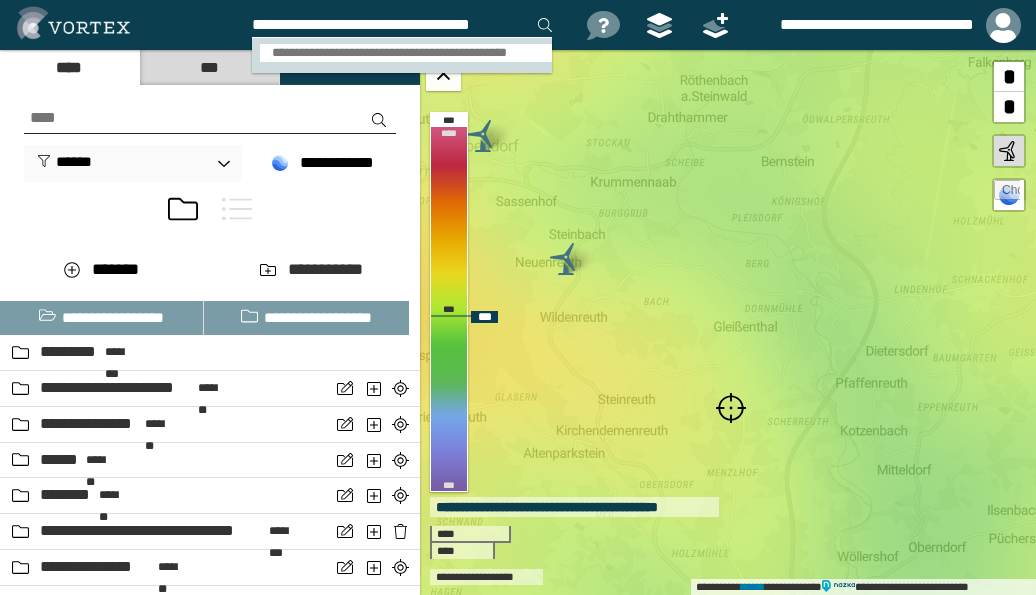 click on "**********" at bounding box center (406, 53) 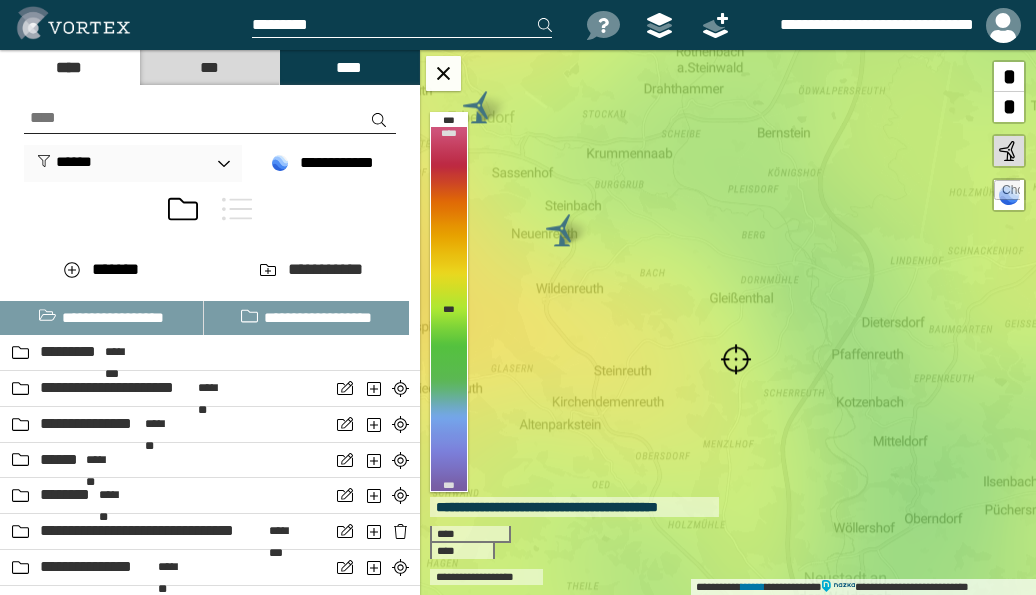 scroll, scrollTop: 0, scrollLeft: 0, axis: both 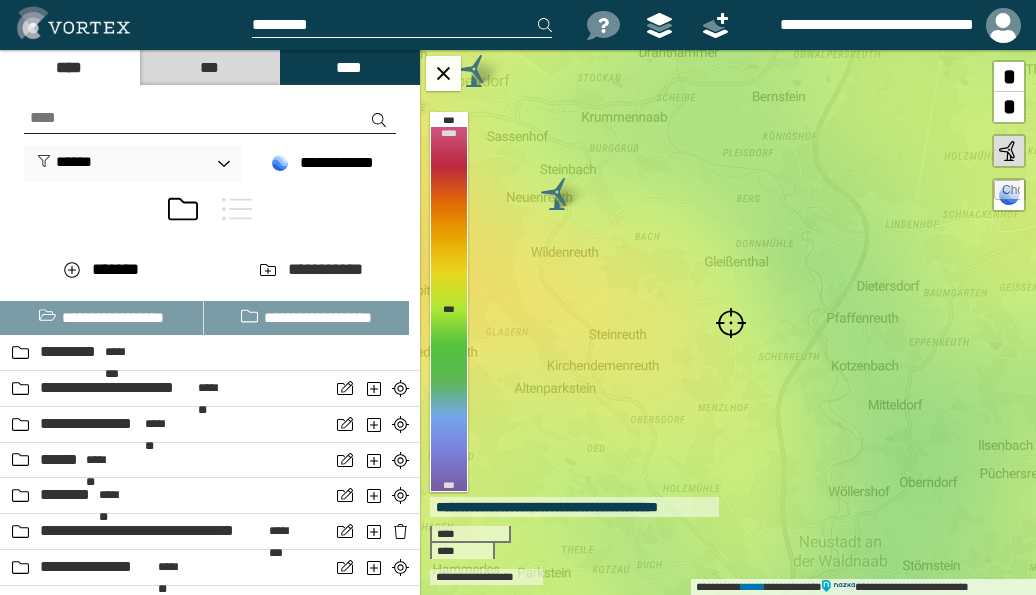 click at bounding box center (731, 323) 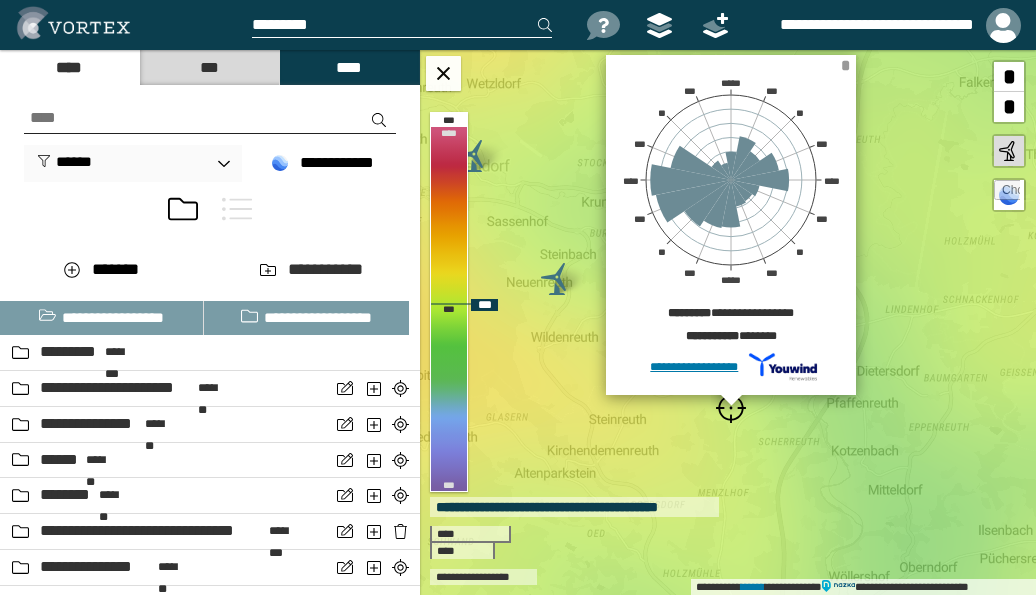 click on "*" at bounding box center (845, 65) 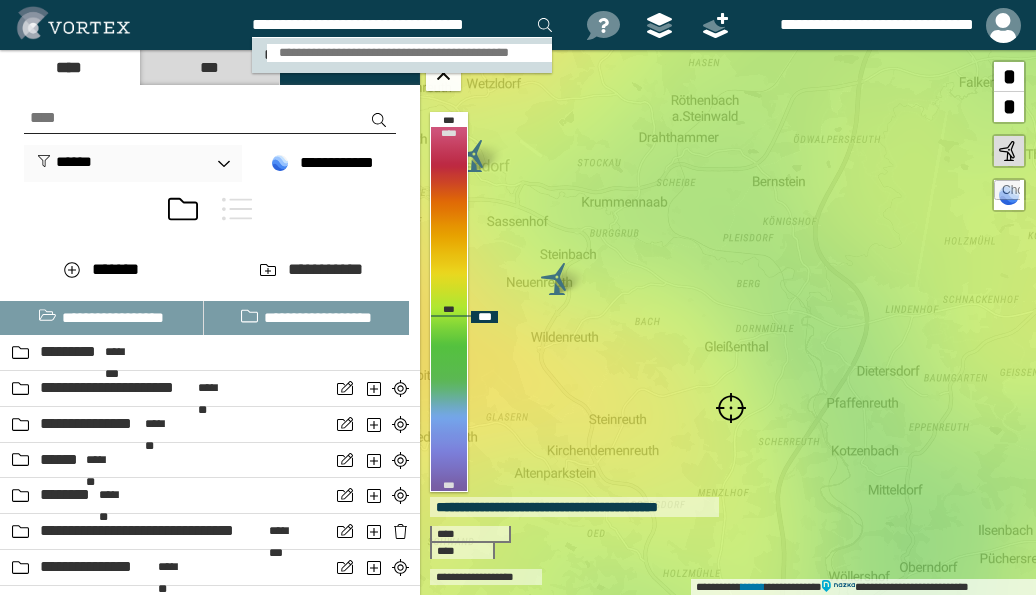 type on "**********" 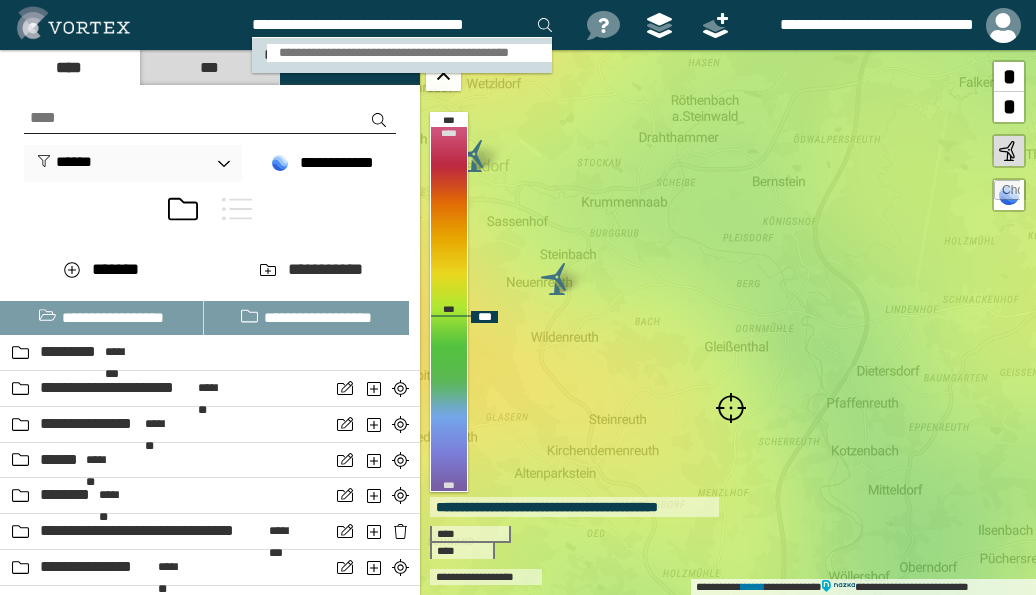 click on "**********" at bounding box center [410, 53] 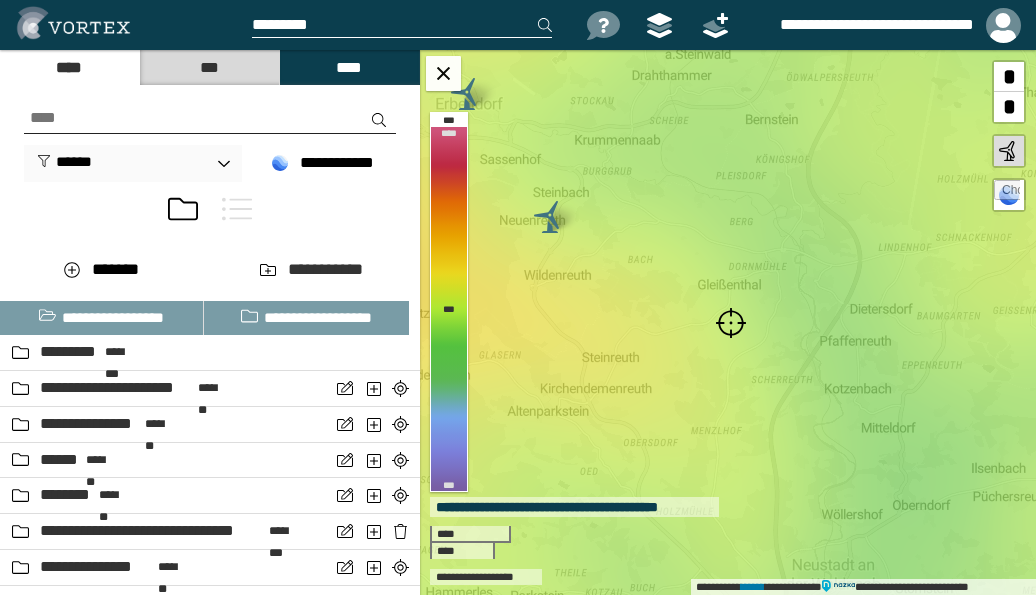click at bounding box center [731, 323] 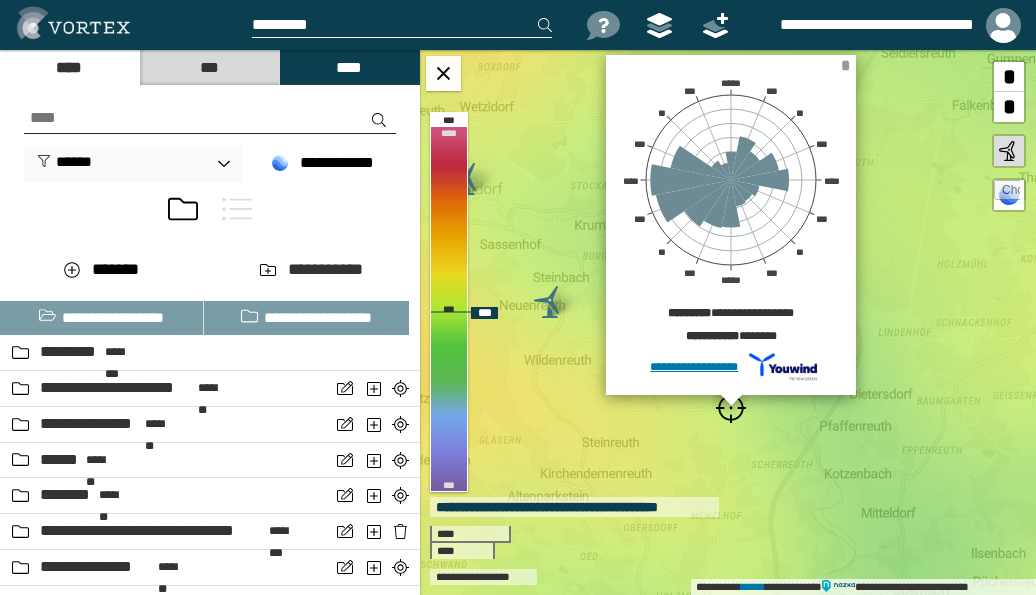 click on "*" at bounding box center [845, 65] 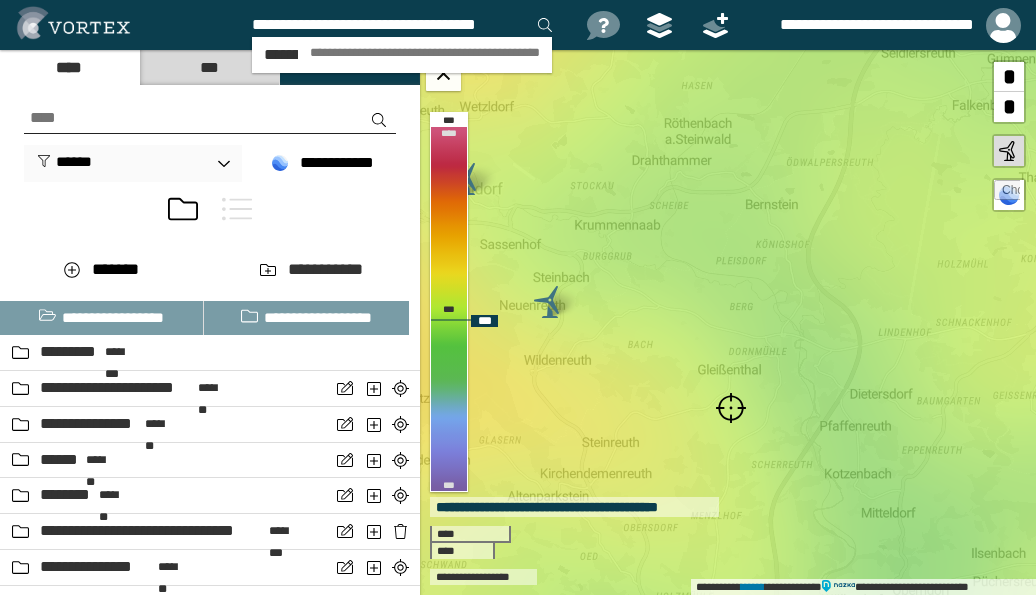 scroll, scrollTop: 0, scrollLeft: 13, axis: horizontal 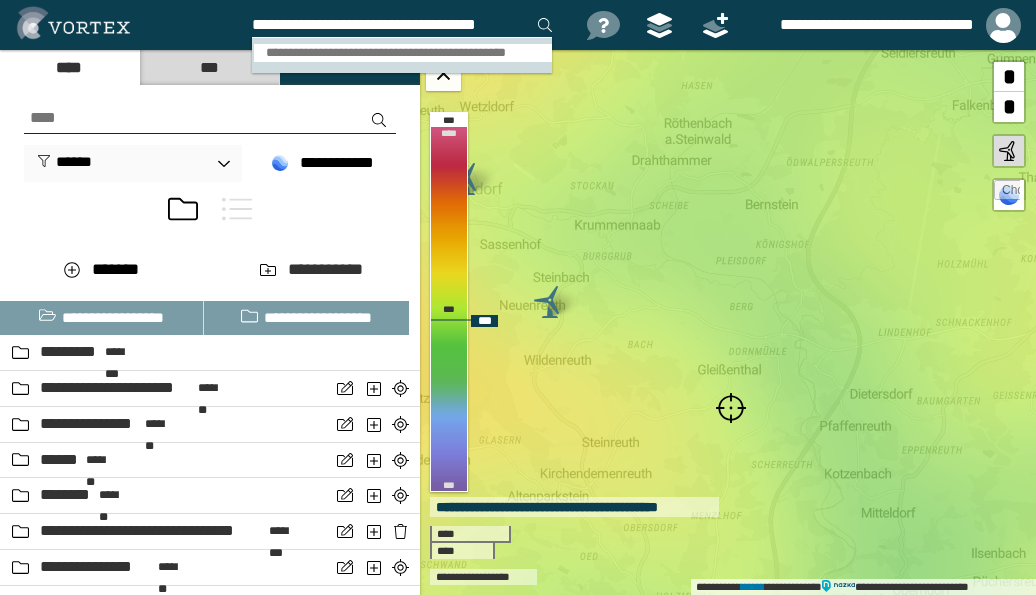 type on "**********" 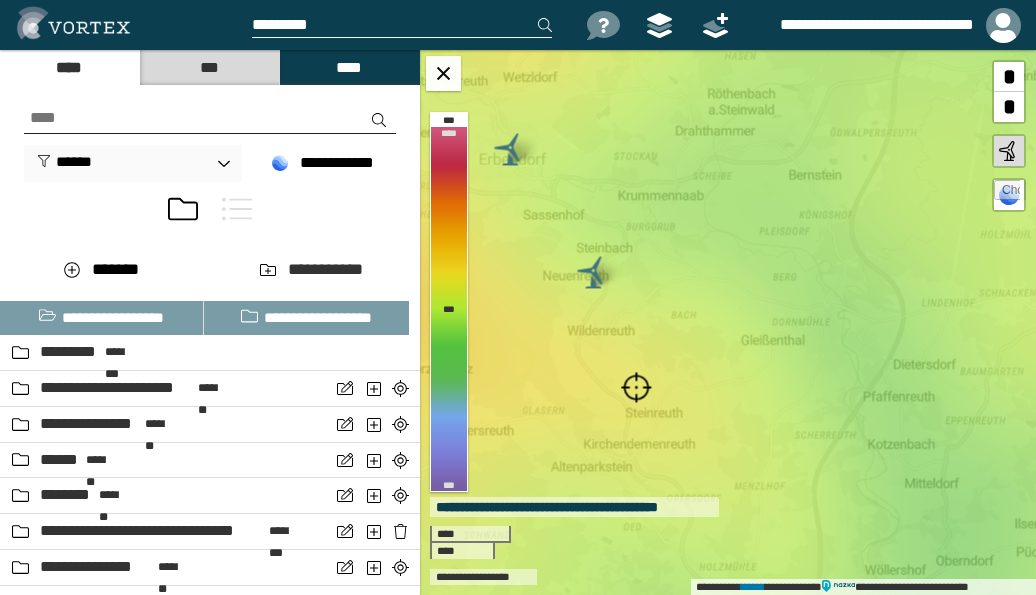 scroll, scrollTop: 0, scrollLeft: 0, axis: both 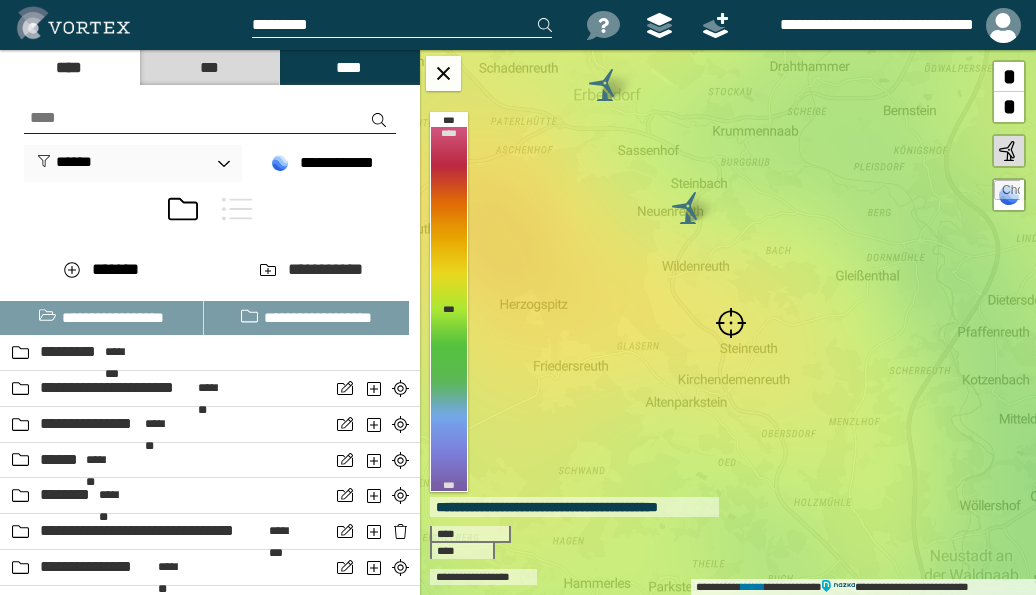 click at bounding box center [731, 323] 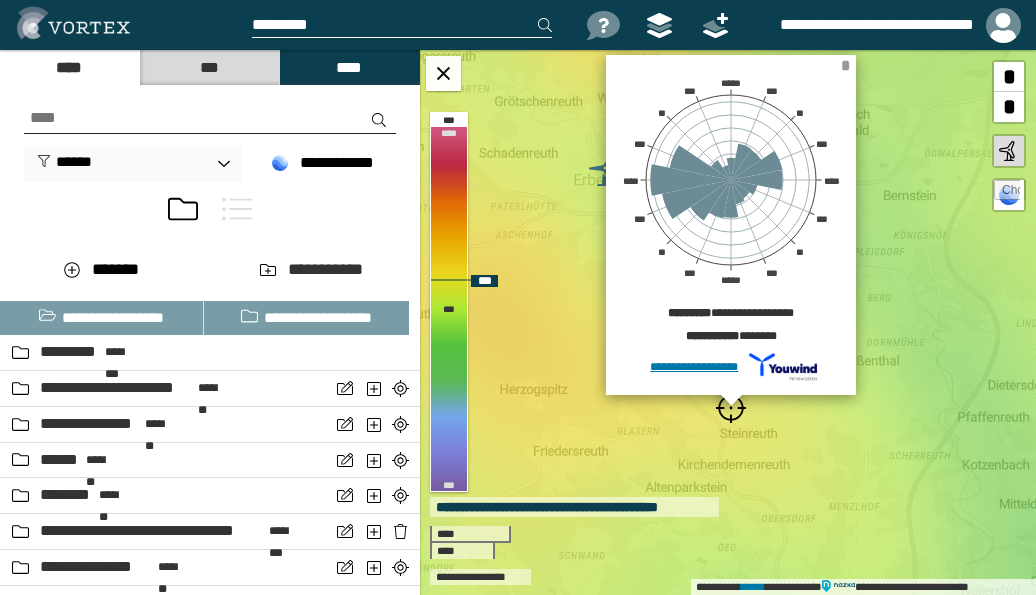 click on "*" at bounding box center [845, 65] 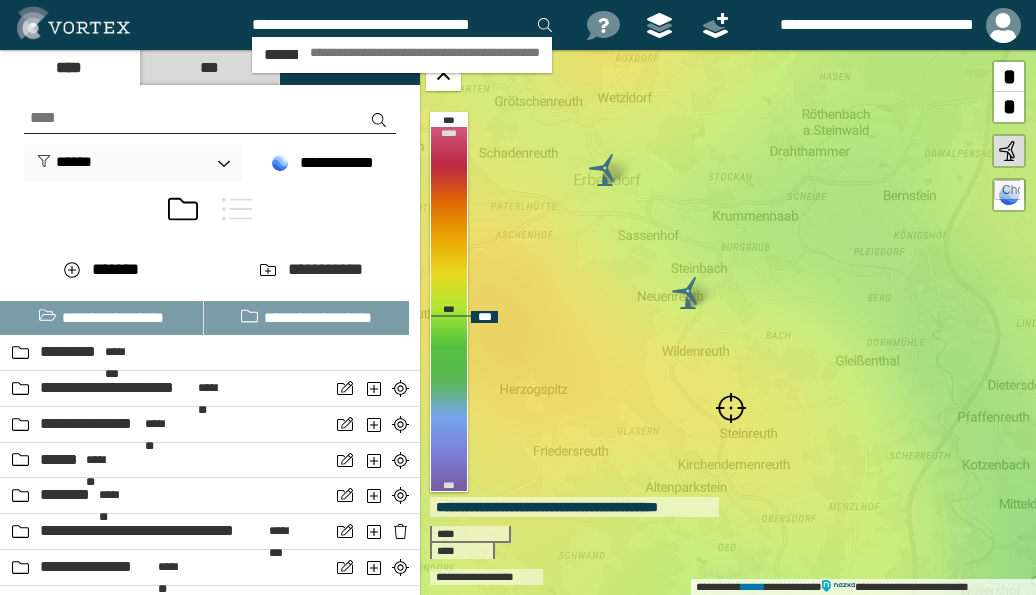 scroll, scrollTop: 0, scrollLeft: 13, axis: horizontal 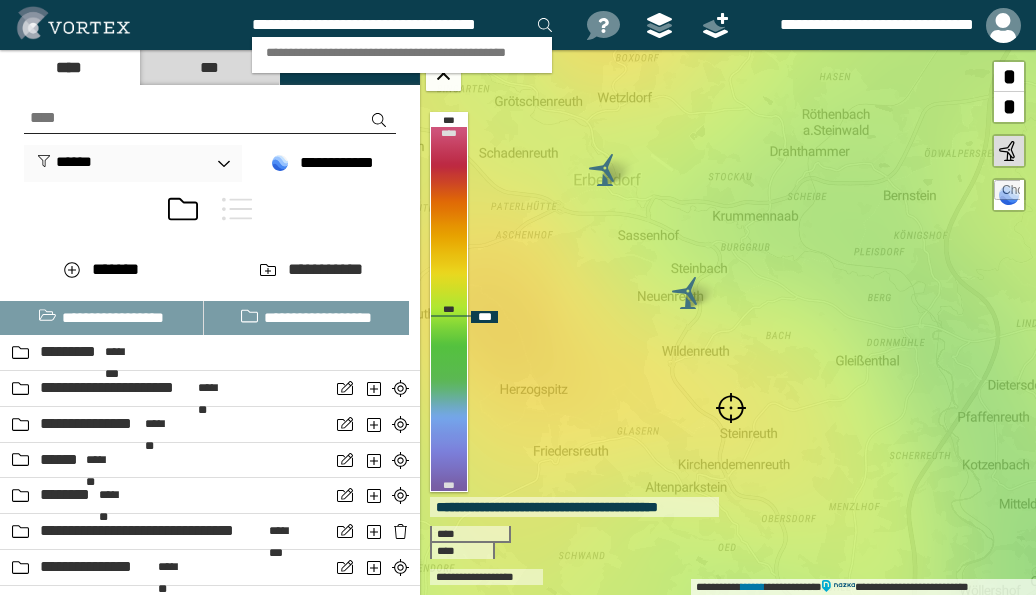 type on "**********" 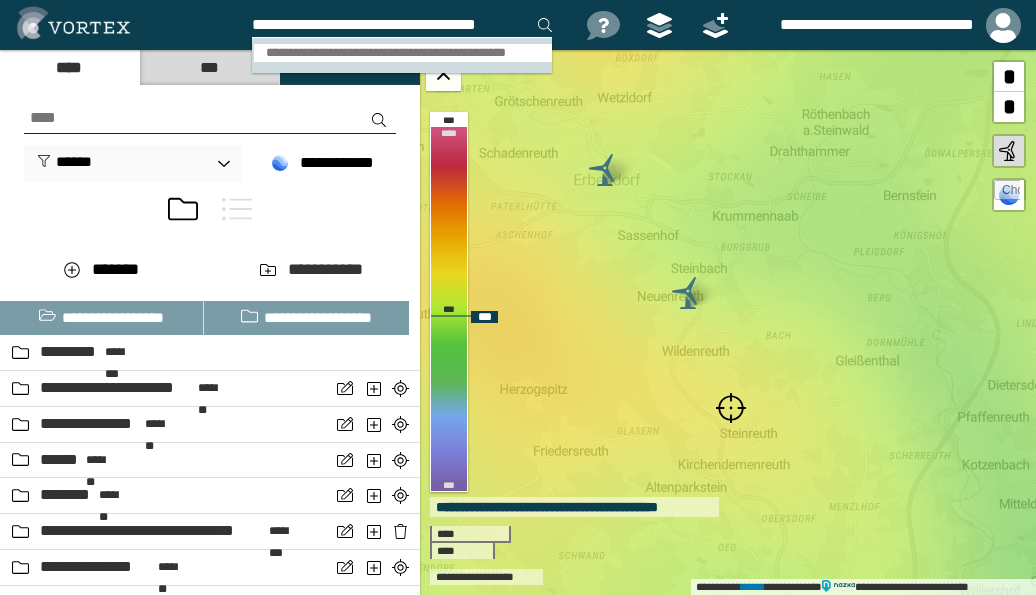 click on "**********" at bounding box center [403, 53] 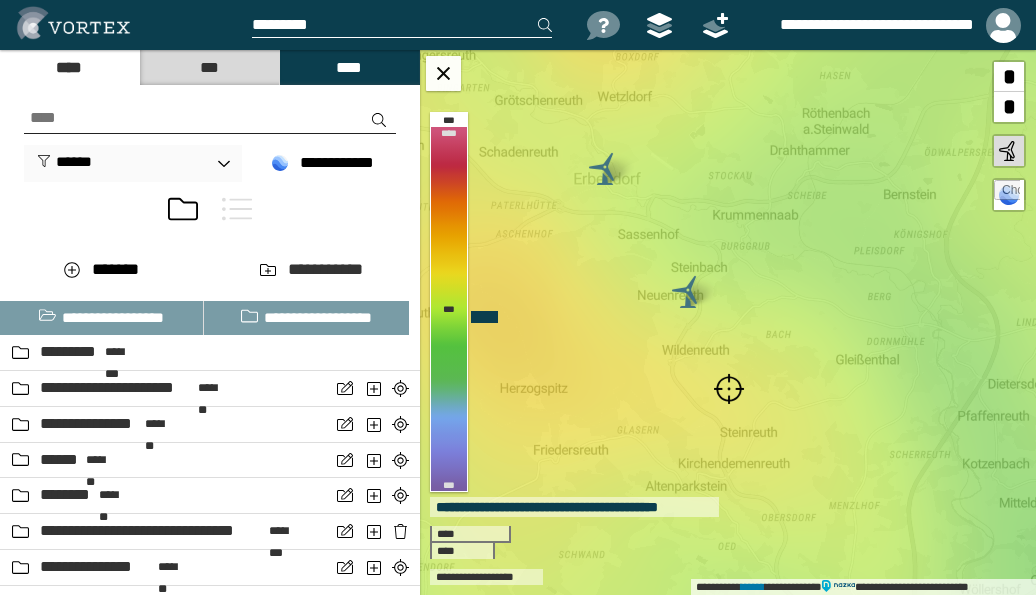 scroll, scrollTop: 0, scrollLeft: 0, axis: both 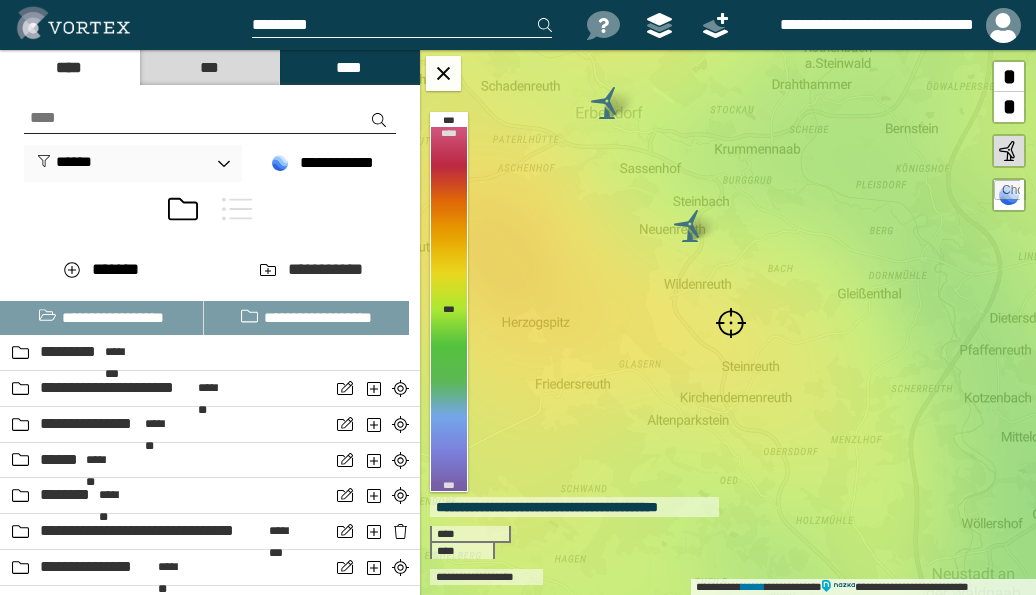 click at bounding box center (731, 323) 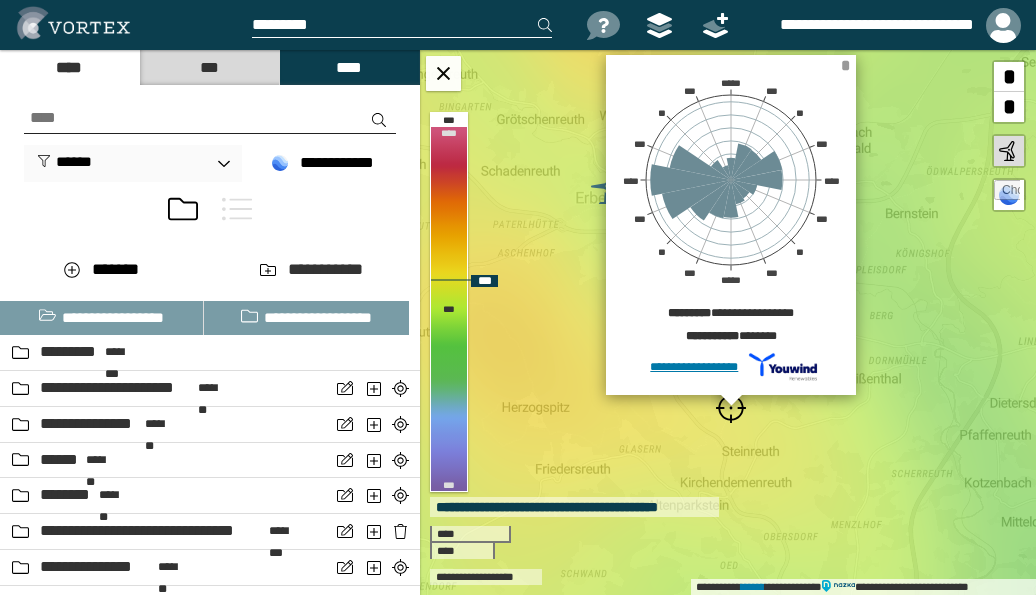 click on "*" at bounding box center [845, 65] 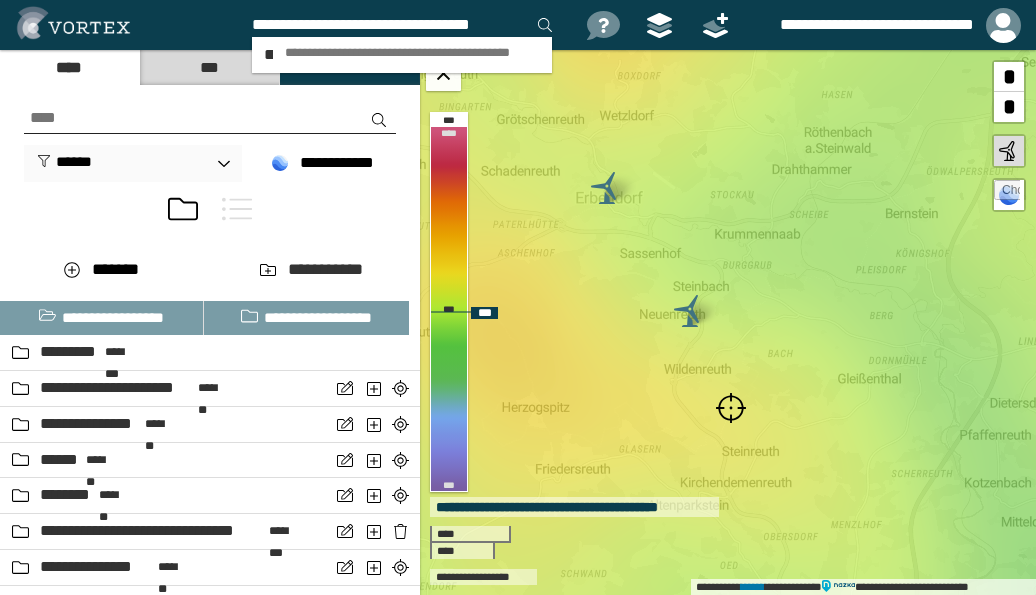 scroll, scrollTop: 0, scrollLeft: 5, axis: horizontal 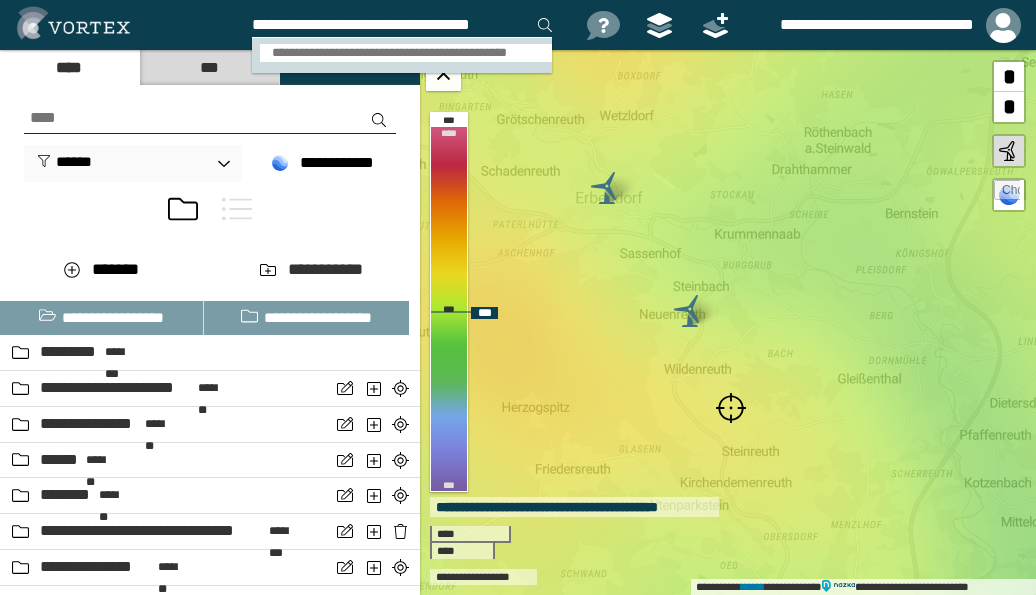 type on "**********" 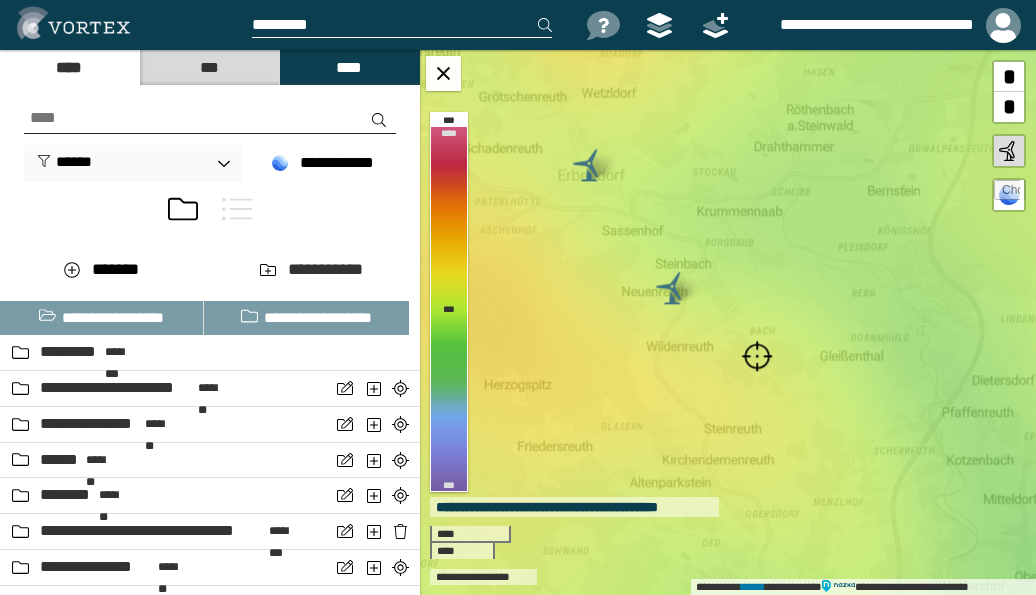 scroll, scrollTop: 0, scrollLeft: 0, axis: both 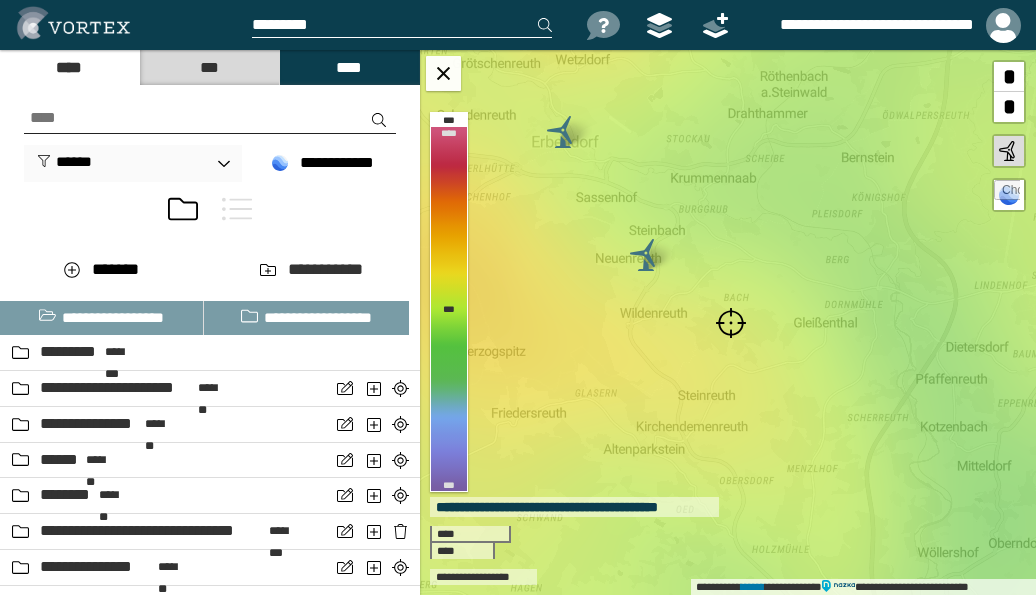 click at bounding box center (731, 323) 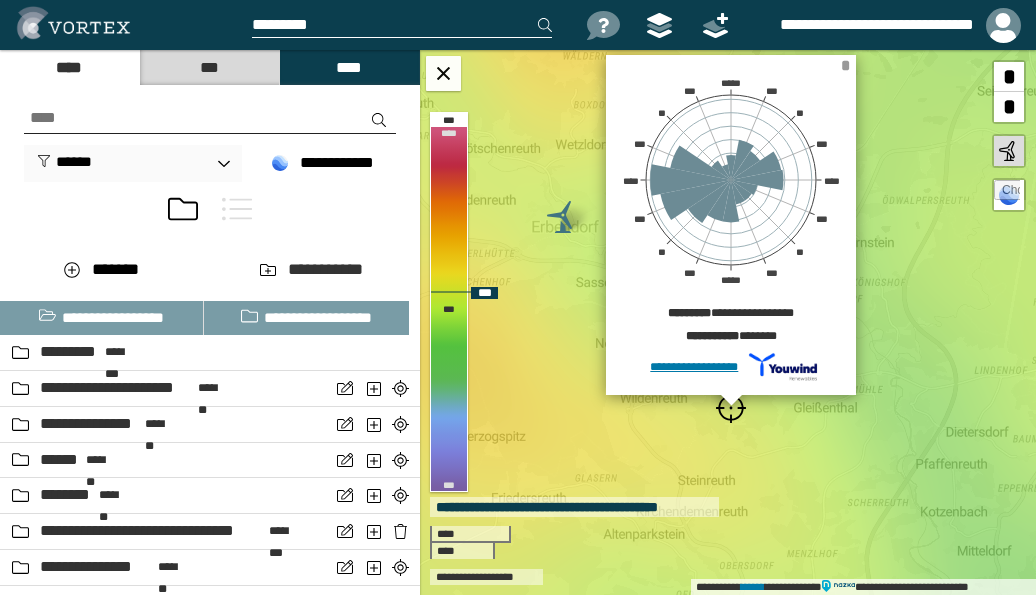 click on "*" at bounding box center (845, 65) 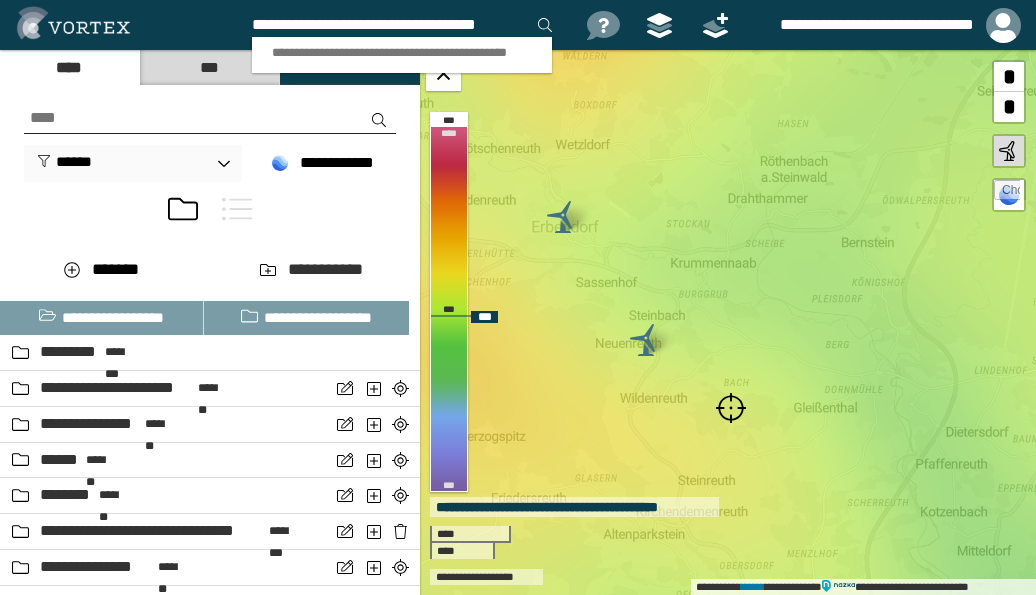 scroll, scrollTop: 0, scrollLeft: 13, axis: horizontal 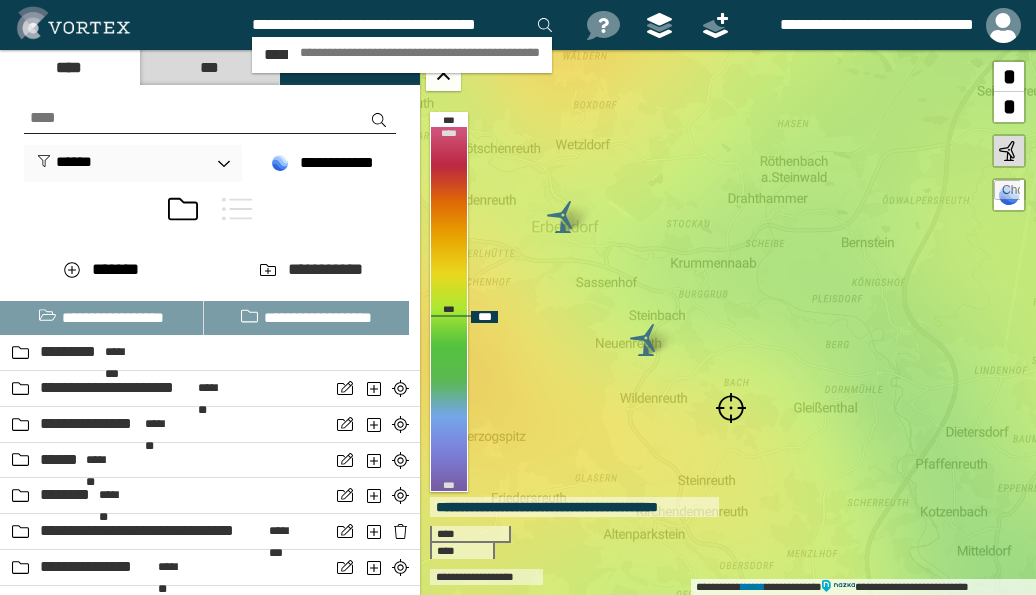 type on "**********" 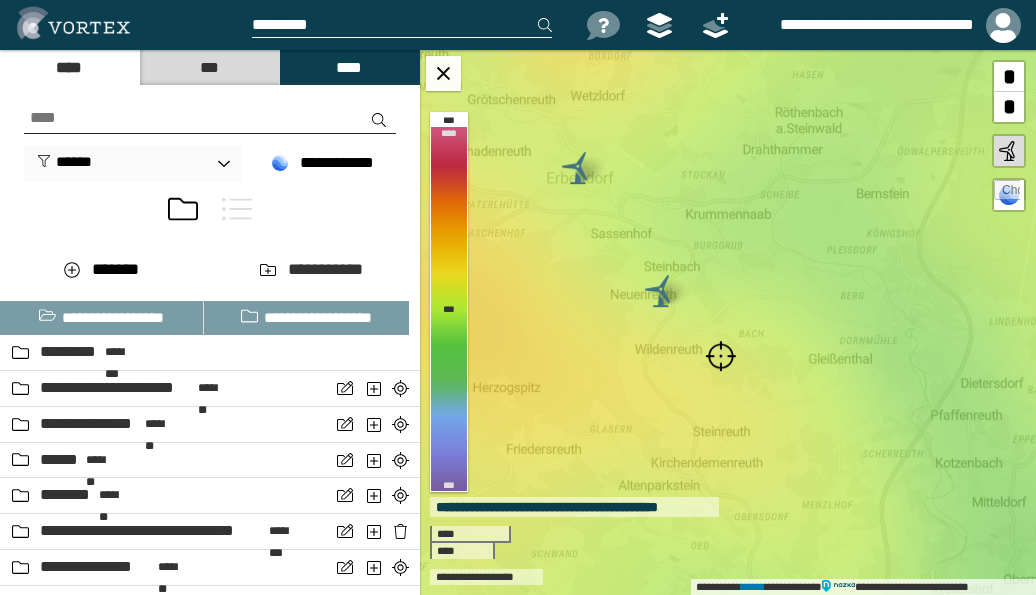 scroll, scrollTop: 0, scrollLeft: 0, axis: both 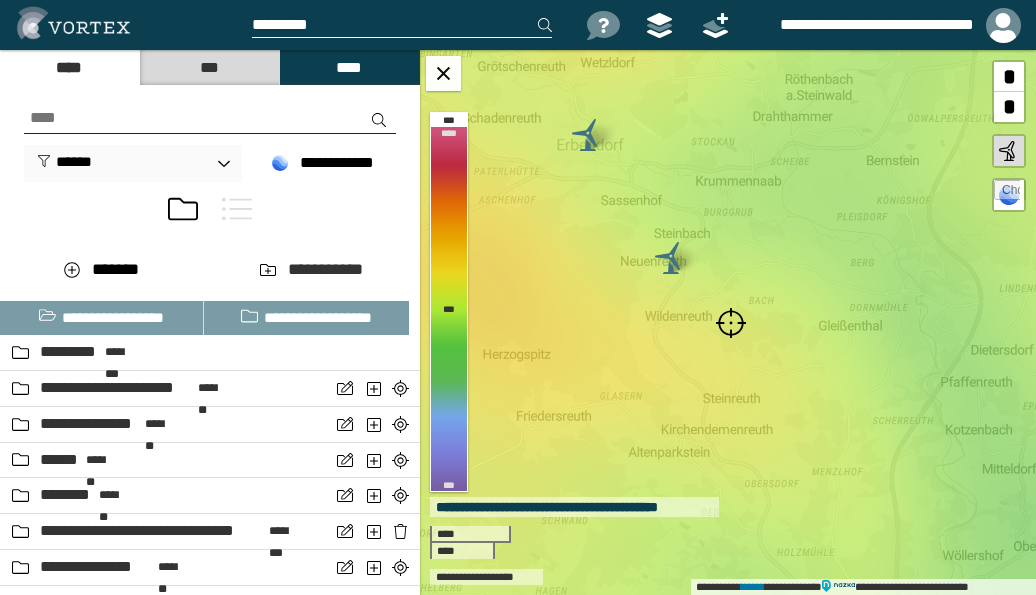 click at bounding box center [731, 323] 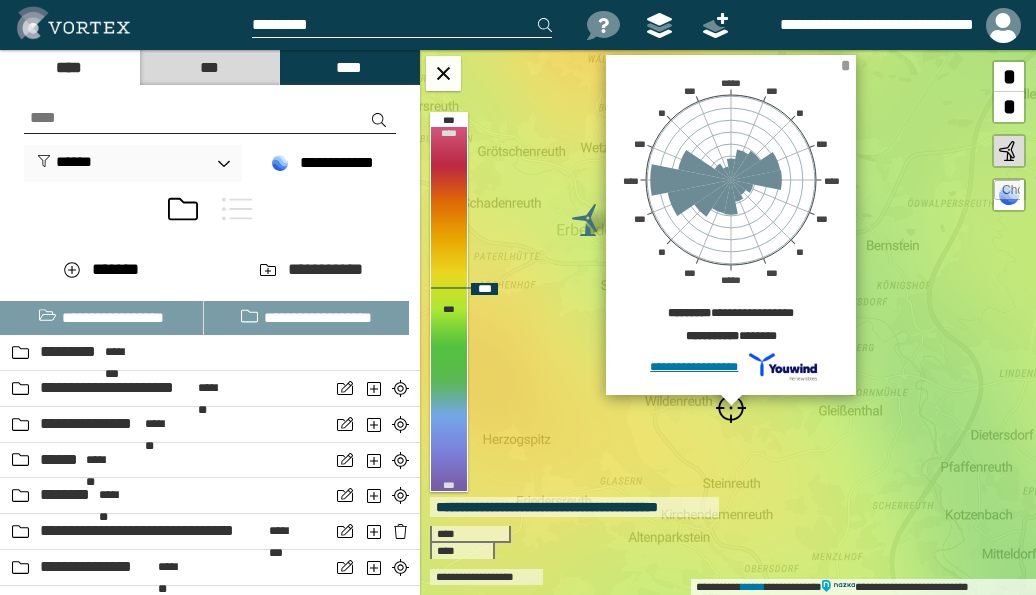 click on "*" at bounding box center (845, 65) 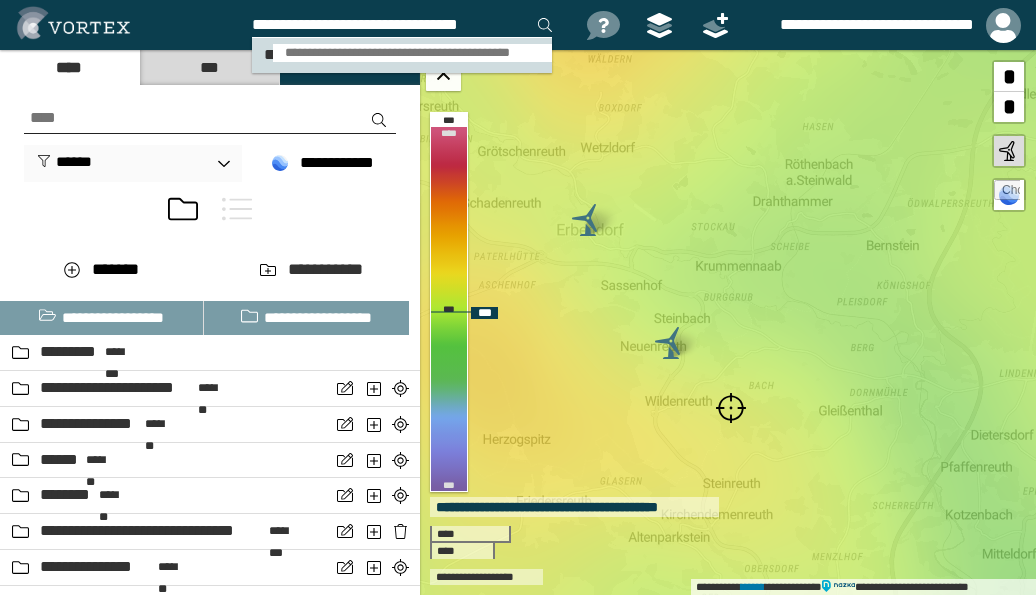 type on "**********" 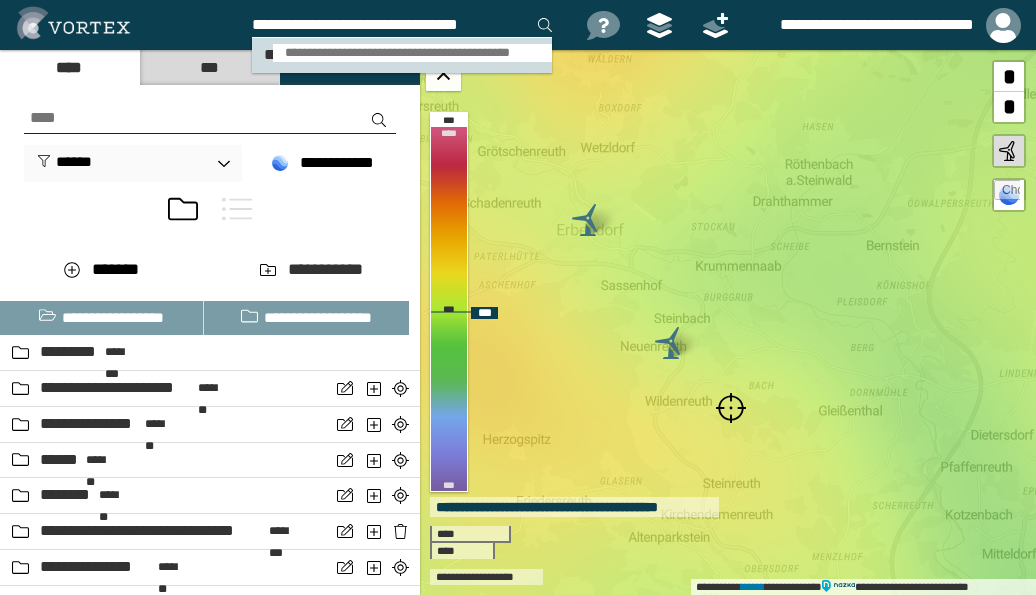 click on "**********" at bounding box center (412, 53) 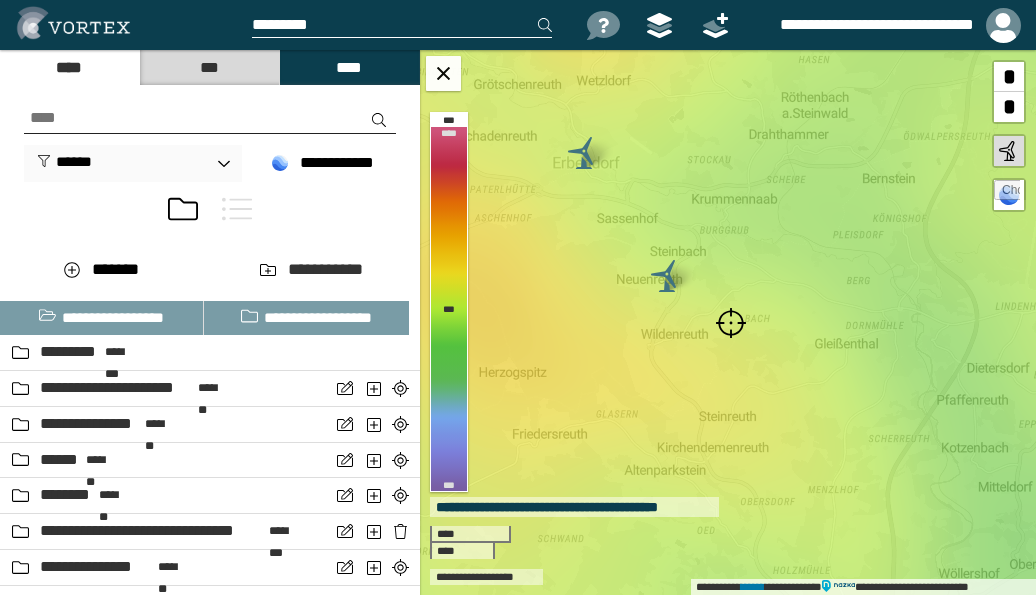 click at bounding box center [731, 323] 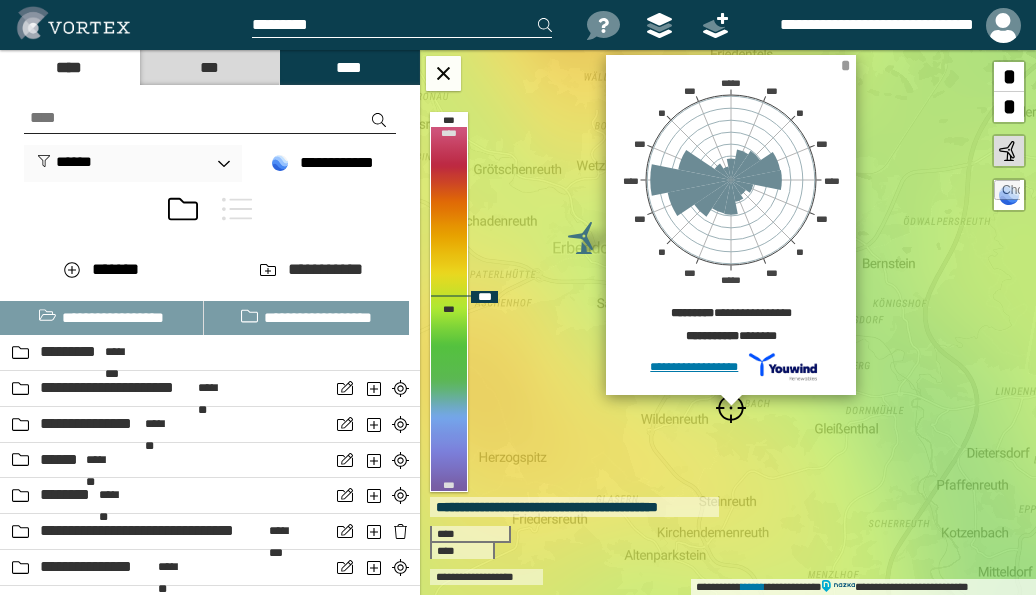 click on "*" at bounding box center (845, 65) 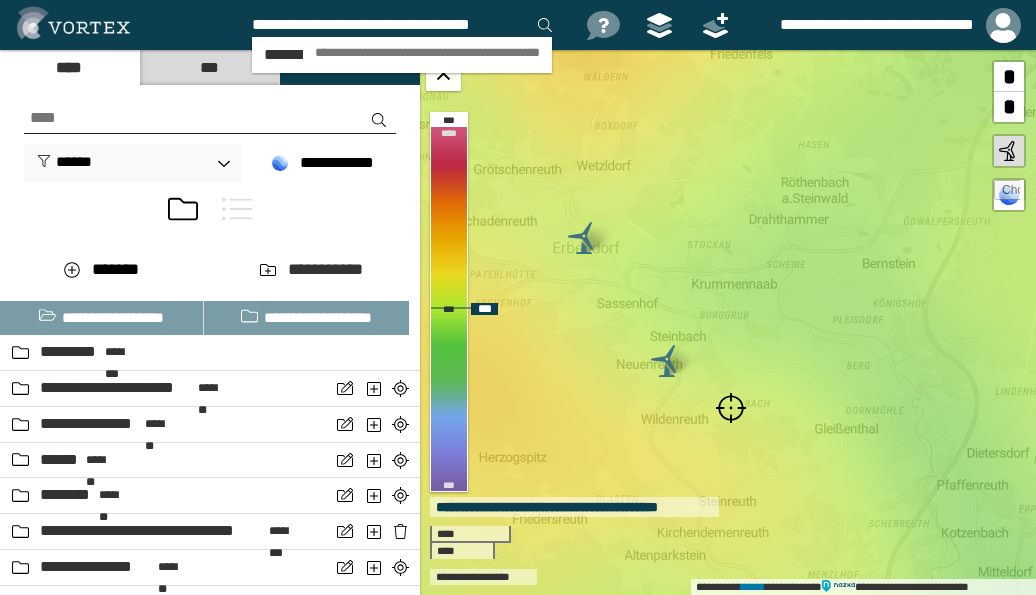 scroll, scrollTop: 0, scrollLeft: 5, axis: horizontal 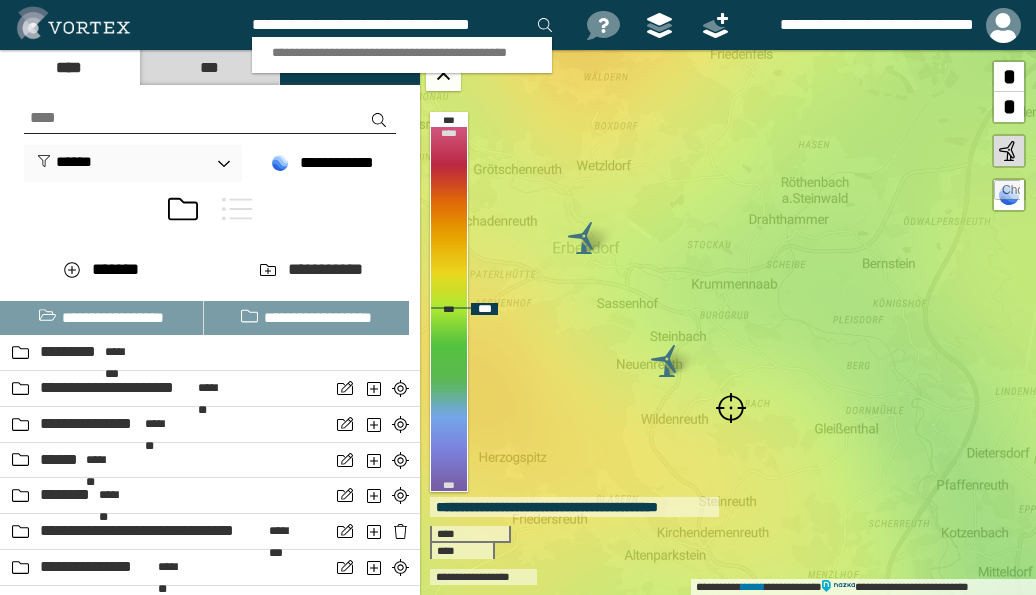 type on "**********" 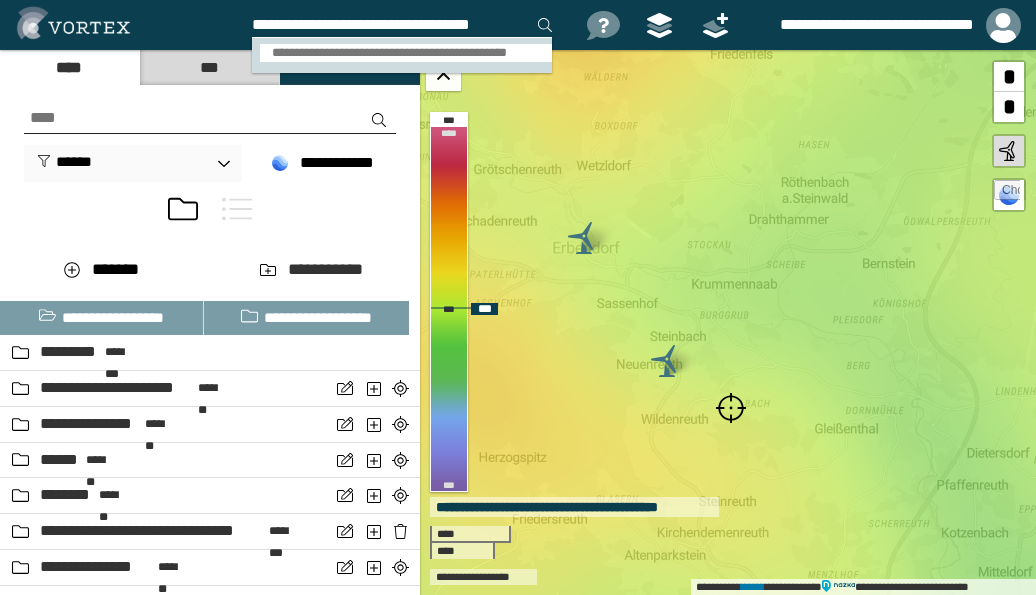 click on "**********" at bounding box center (406, 53) 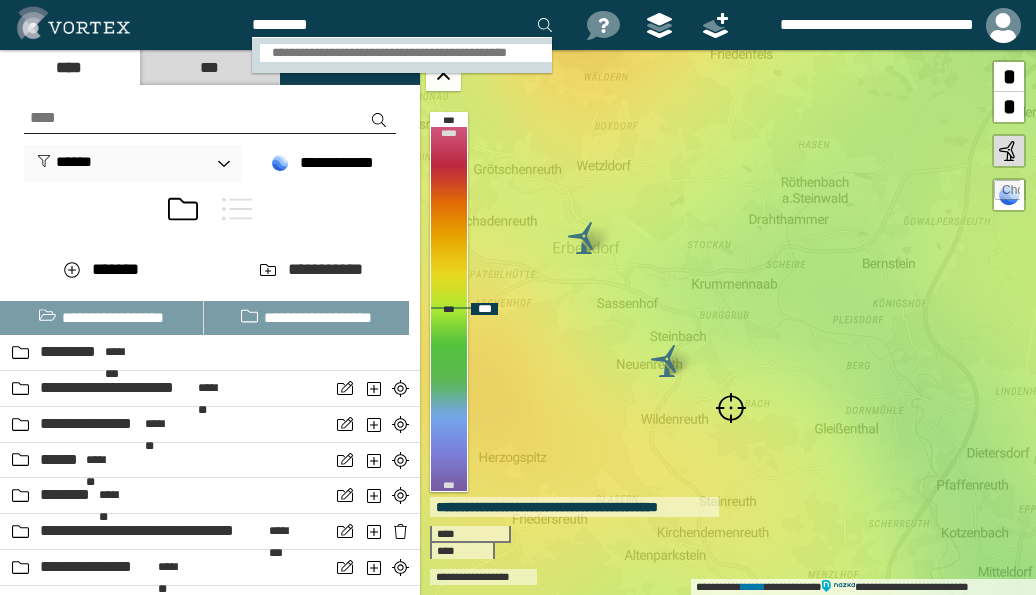 scroll, scrollTop: 0, scrollLeft: 0, axis: both 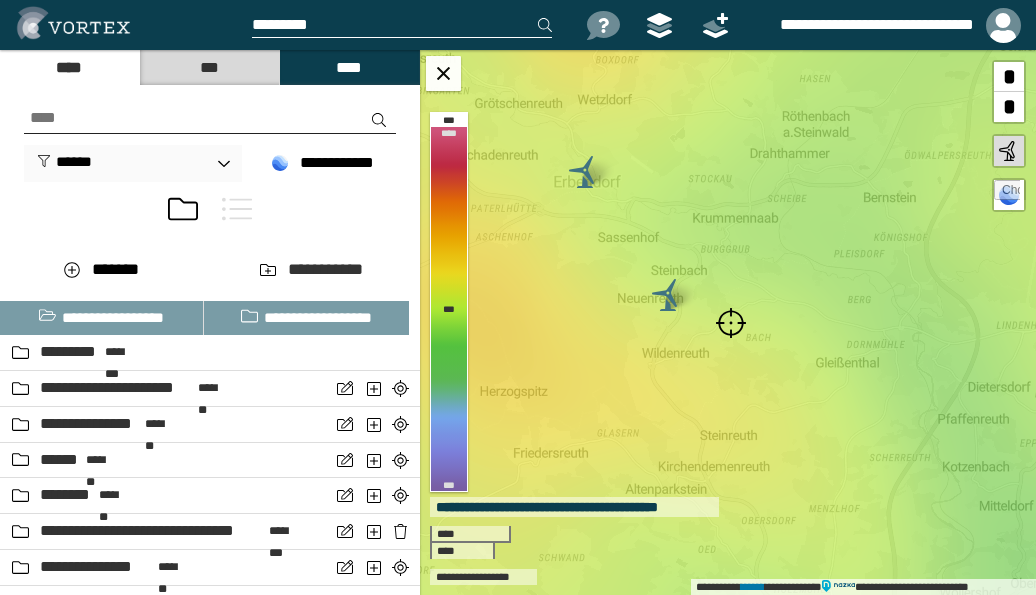 click at bounding box center [731, 323] 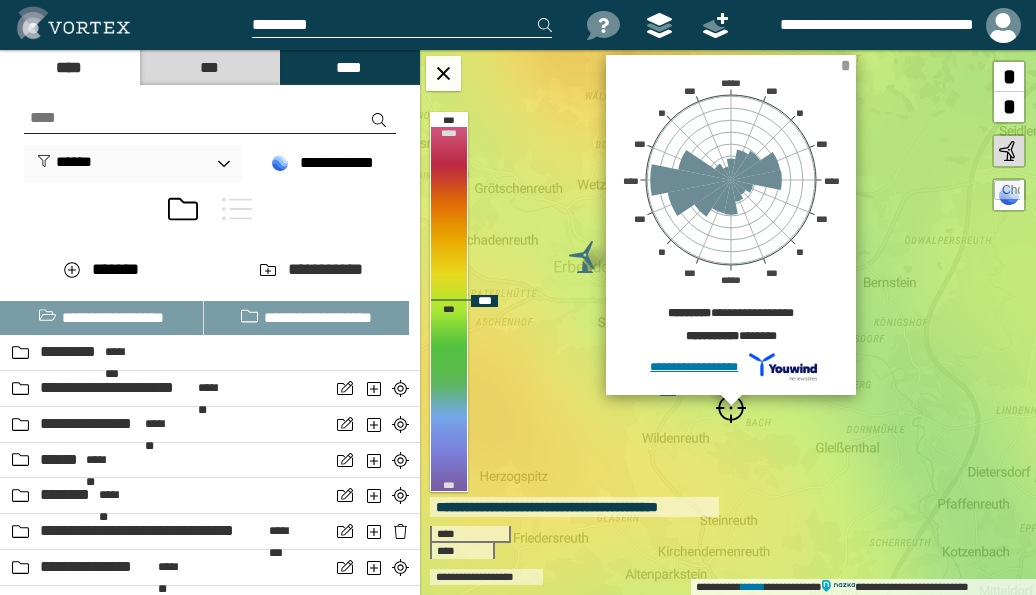 click on "*" at bounding box center (845, 65) 